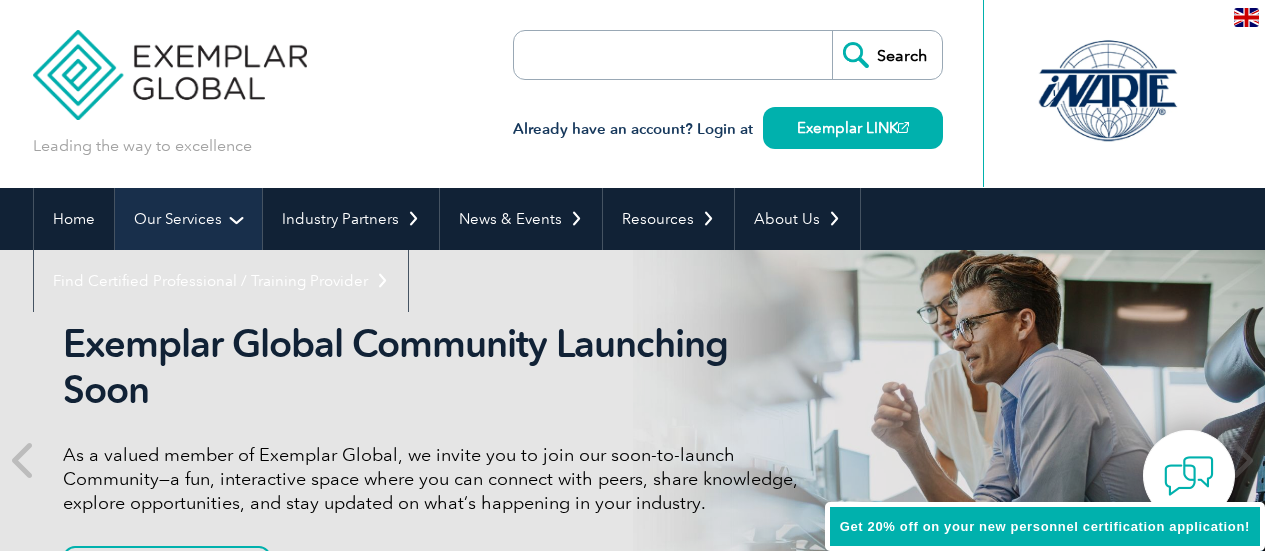 scroll, scrollTop: 0, scrollLeft: 0, axis: both 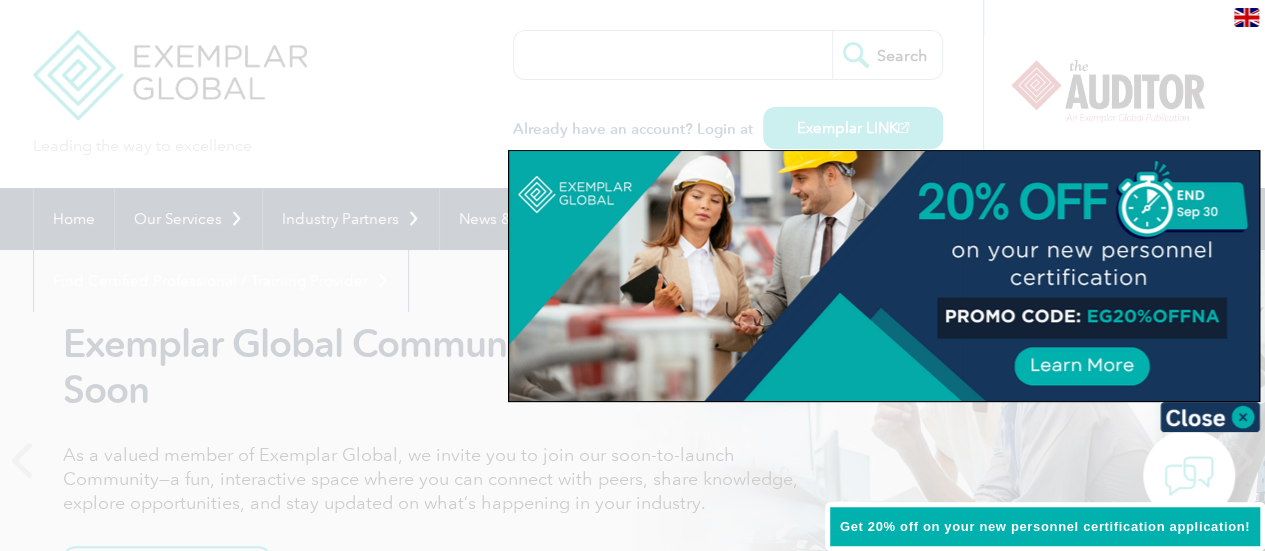 click at bounding box center (632, 275) 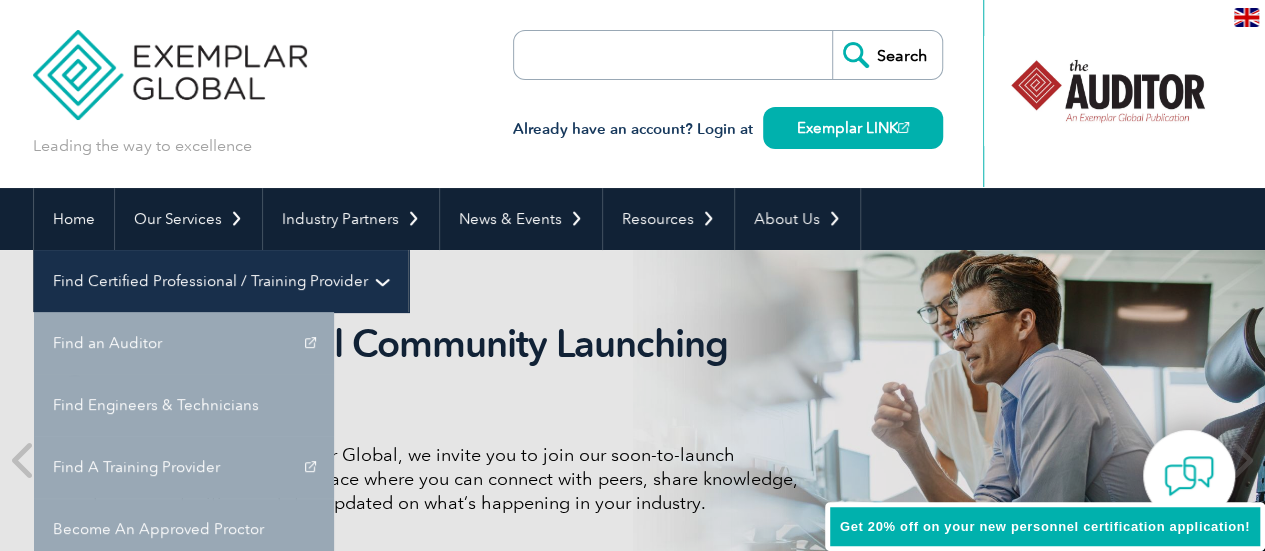 click on "Find Certified Professional / Training Provider" at bounding box center (221, 281) 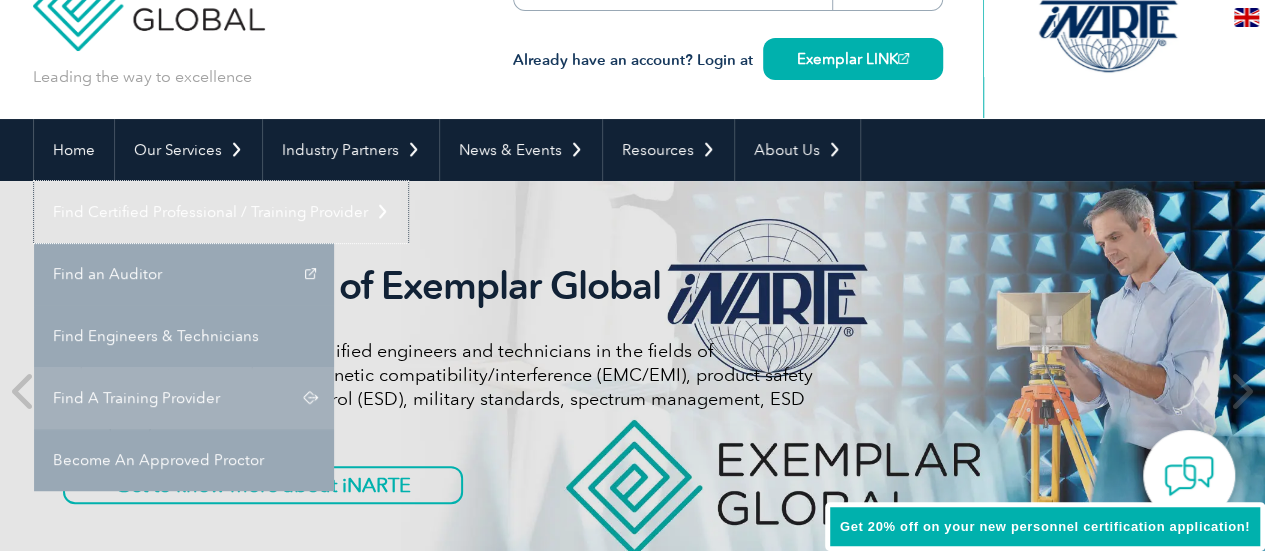 scroll, scrollTop: 100, scrollLeft: 0, axis: vertical 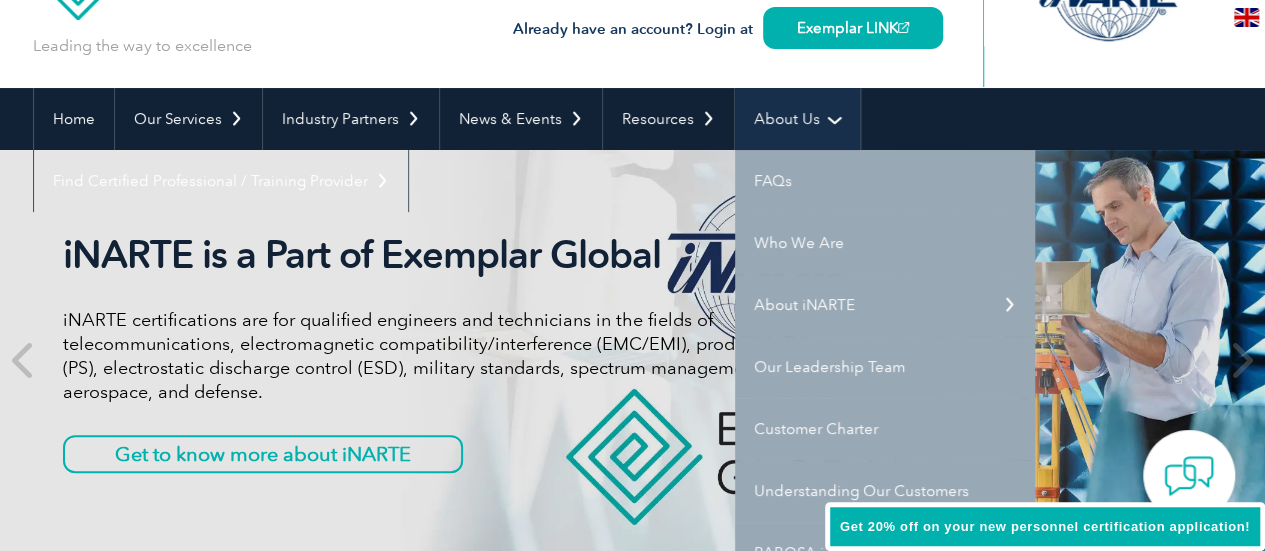 click on "About Us" at bounding box center (797, 119) 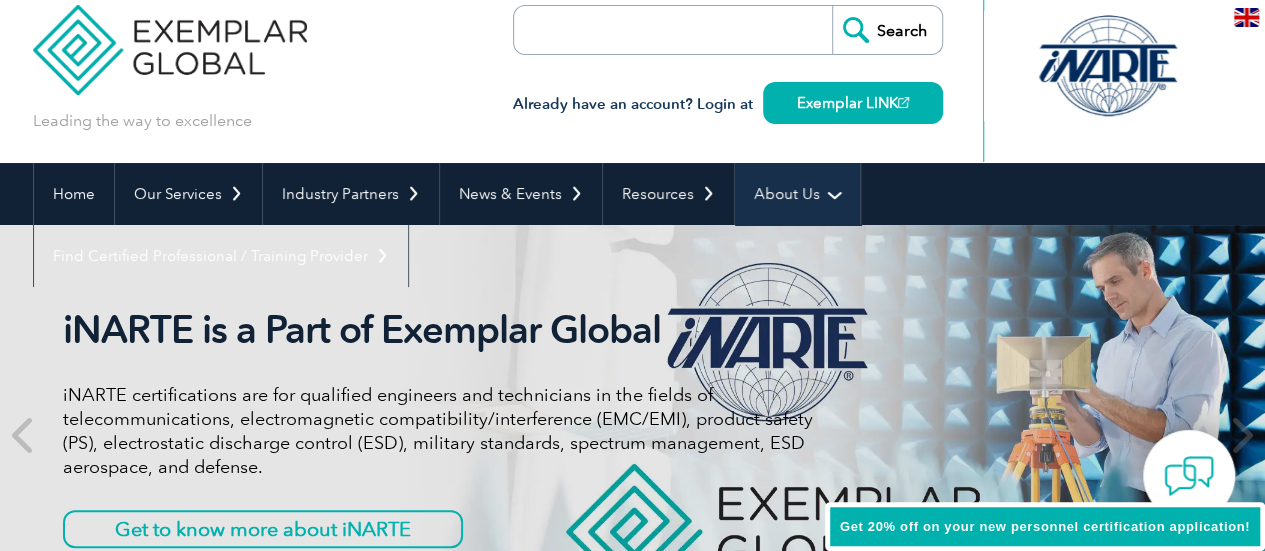 scroll, scrollTop: 0, scrollLeft: 0, axis: both 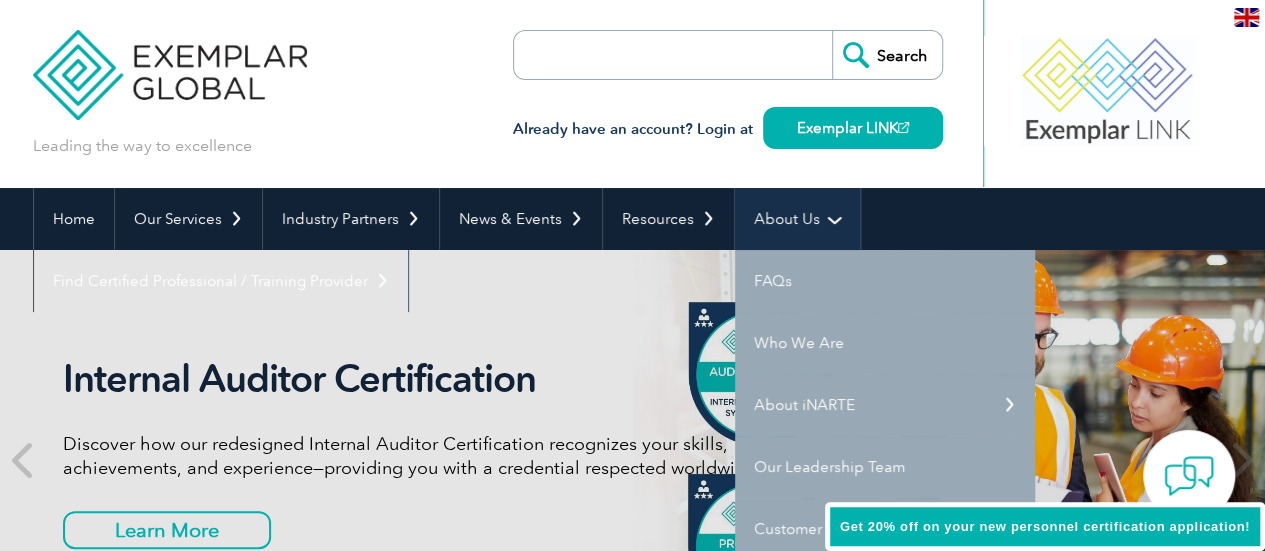 click on "About Us" at bounding box center [797, 219] 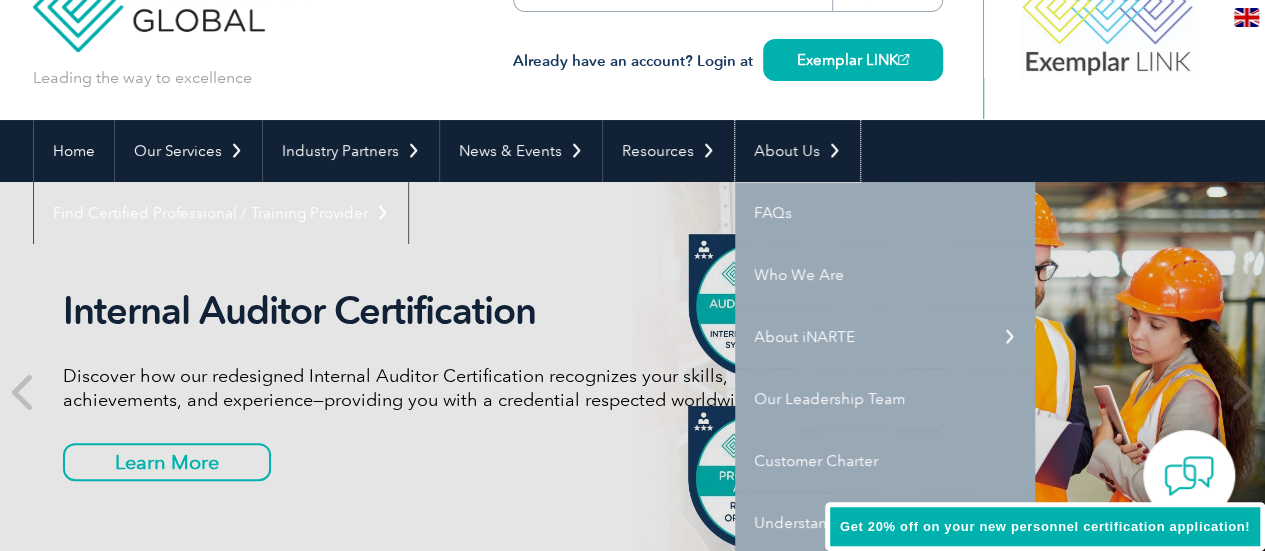 scroll, scrollTop: 100, scrollLeft: 0, axis: vertical 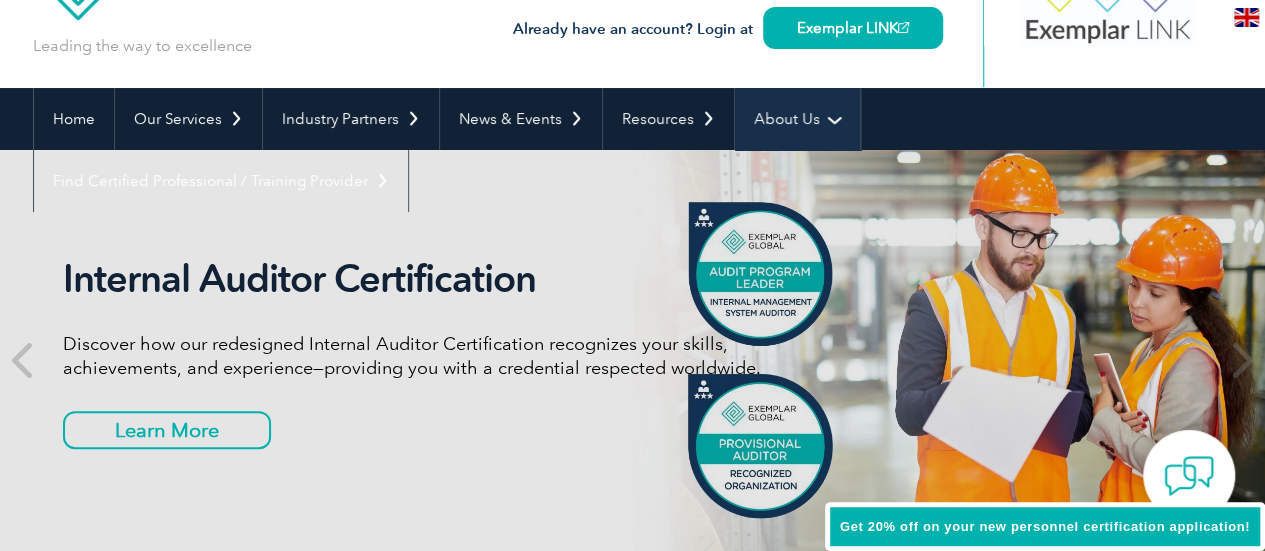 click on "About Us" at bounding box center (797, 119) 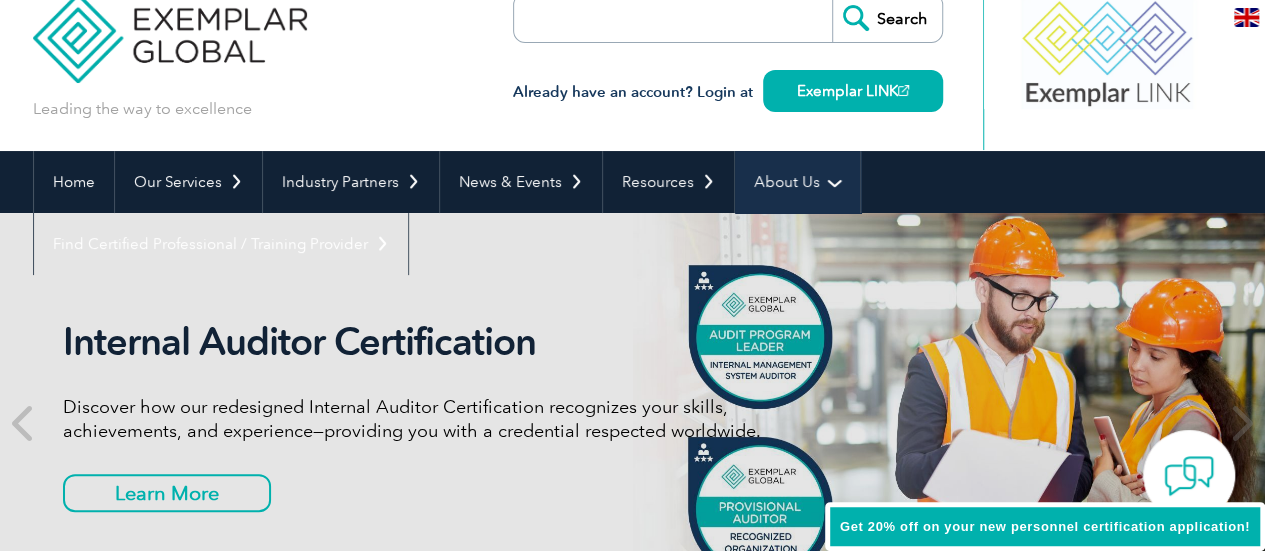 scroll, scrollTop: 0, scrollLeft: 0, axis: both 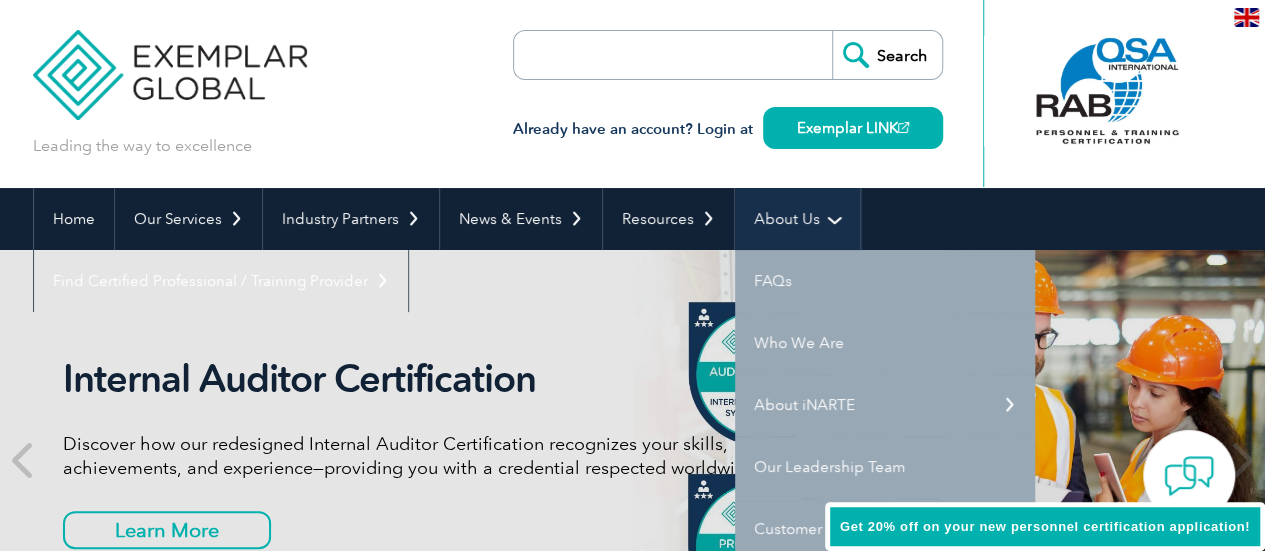 click on "About Us" at bounding box center [797, 219] 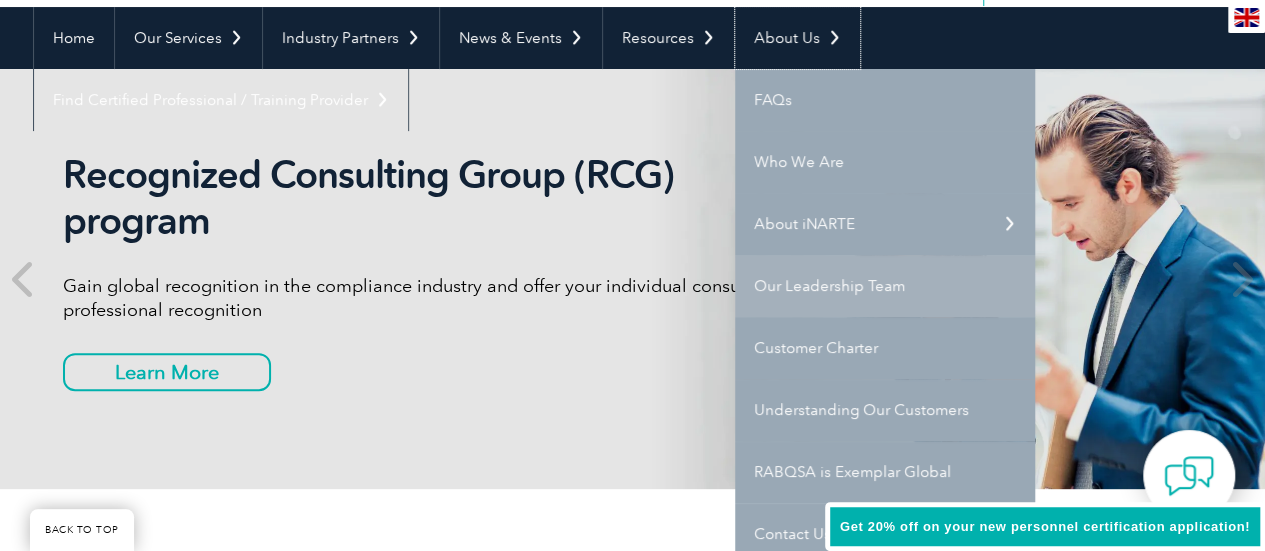 scroll, scrollTop: 200, scrollLeft: 0, axis: vertical 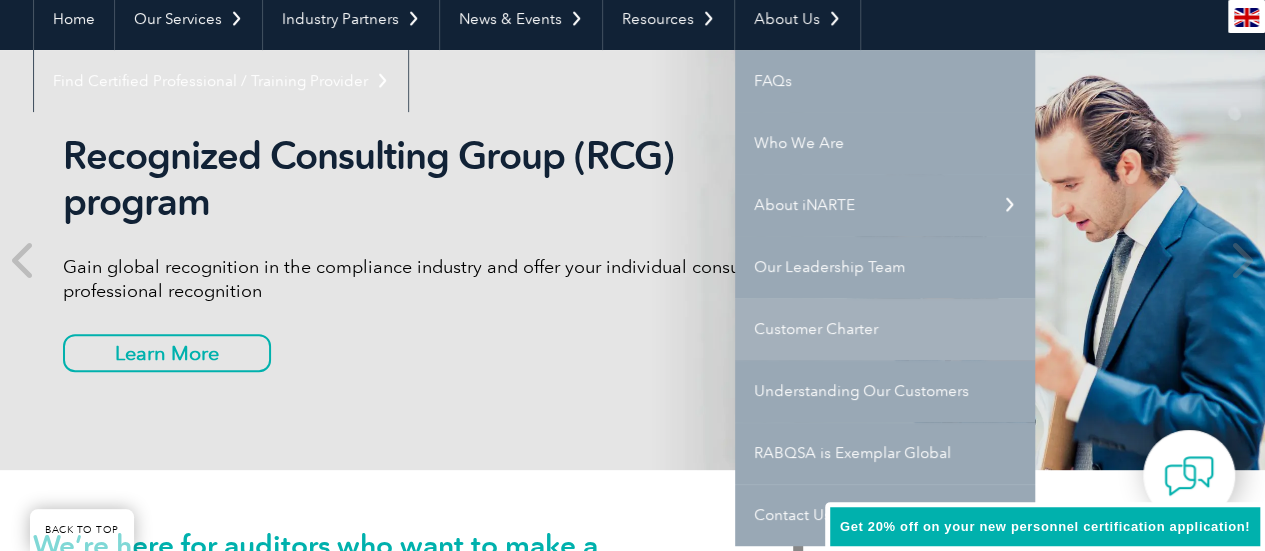 click on "Customer Charter" at bounding box center [885, 329] 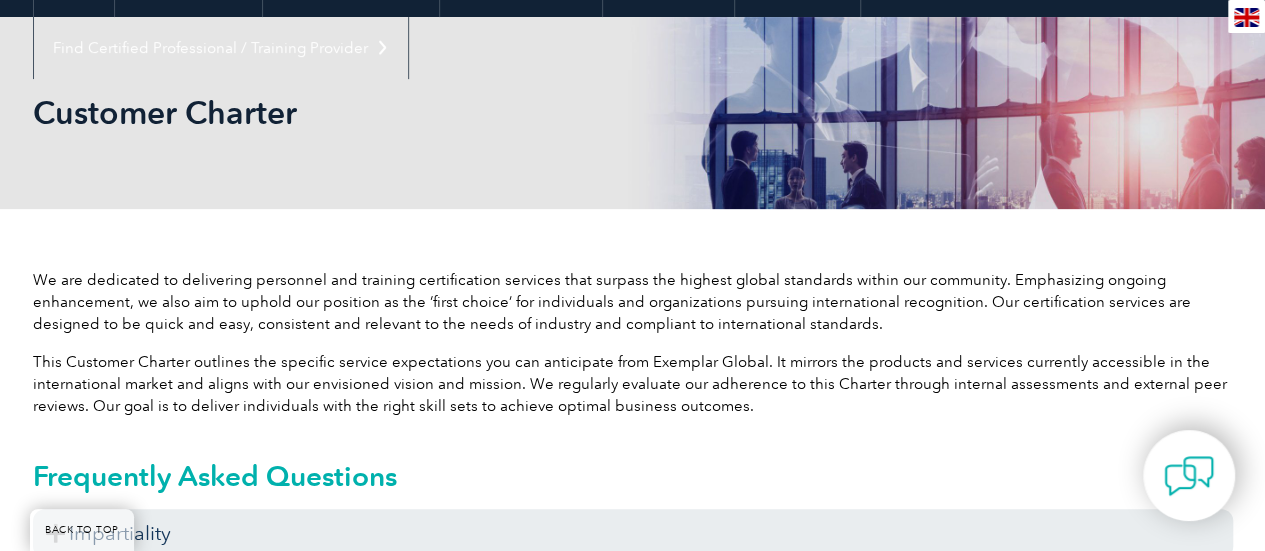 scroll, scrollTop: 0, scrollLeft: 0, axis: both 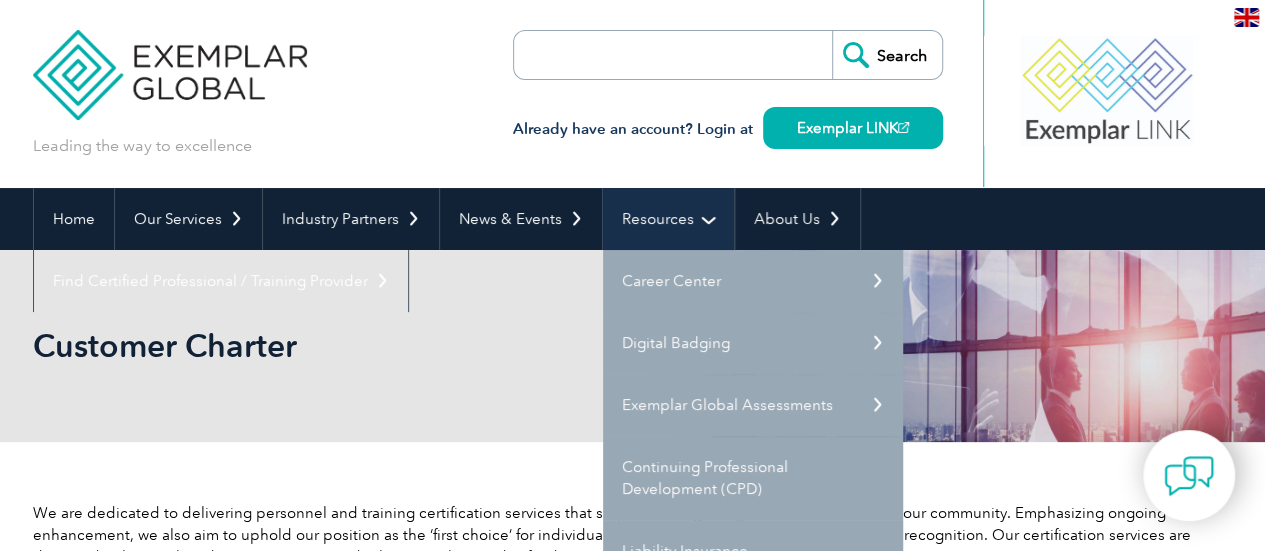 click on "Resources" at bounding box center (668, 219) 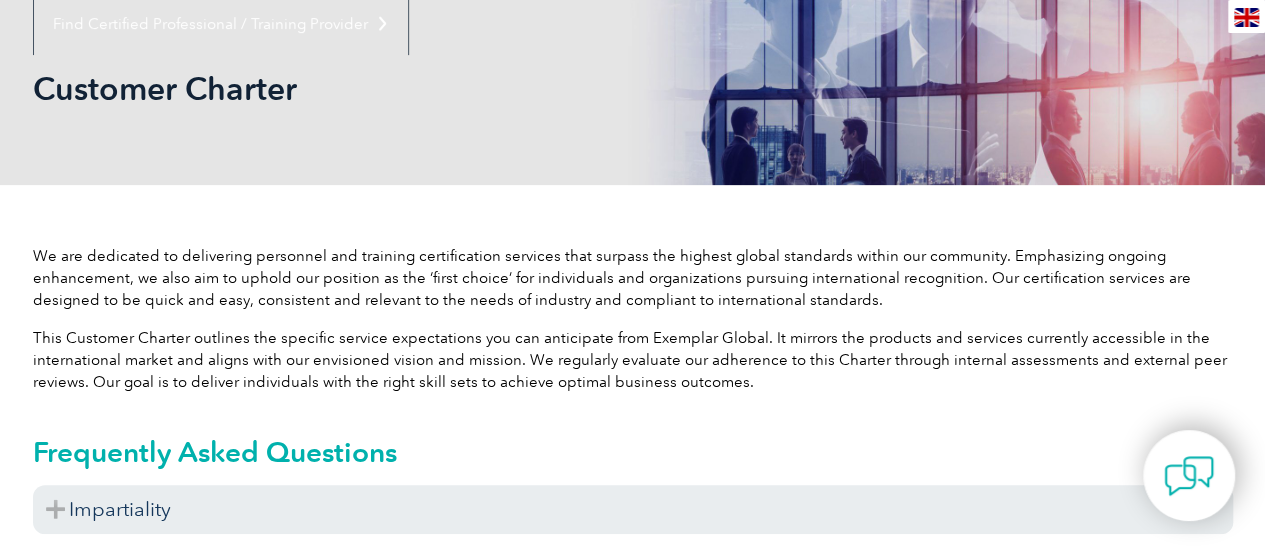 scroll, scrollTop: 100, scrollLeft: 0, axis: vertical 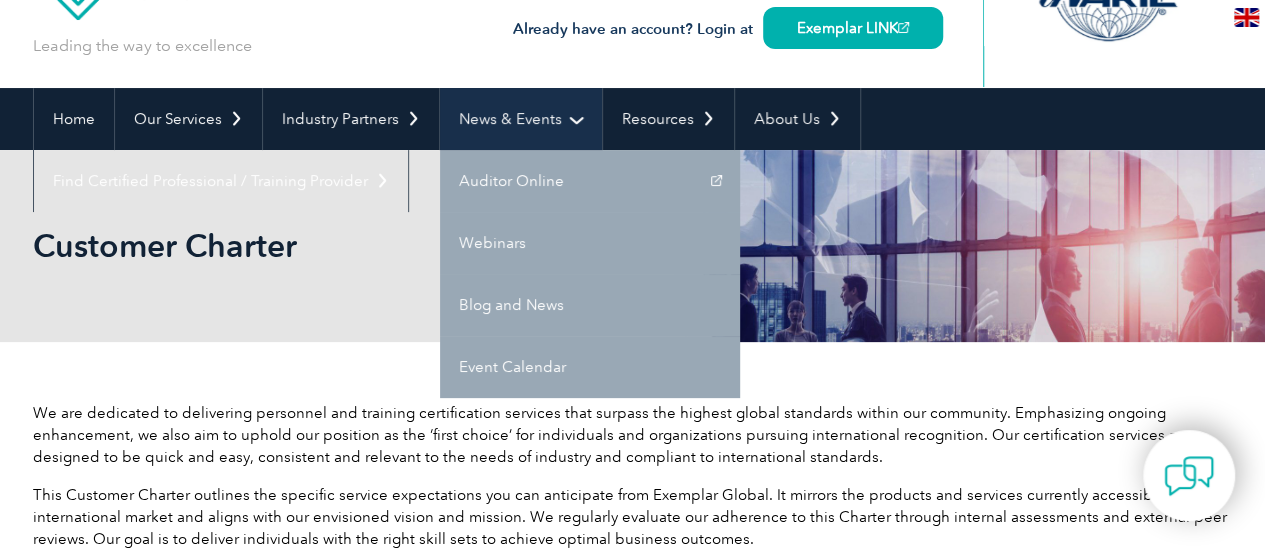 click on "News & Events" at bounding box center [521, 119] 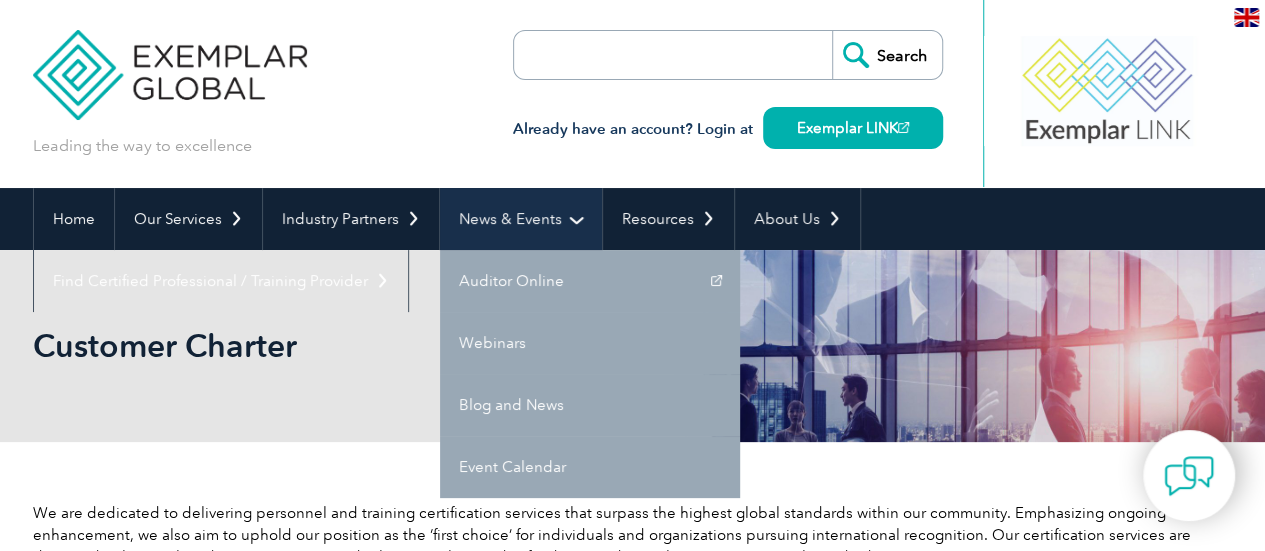 click on "News & Events" at bounding box center (521, 219) 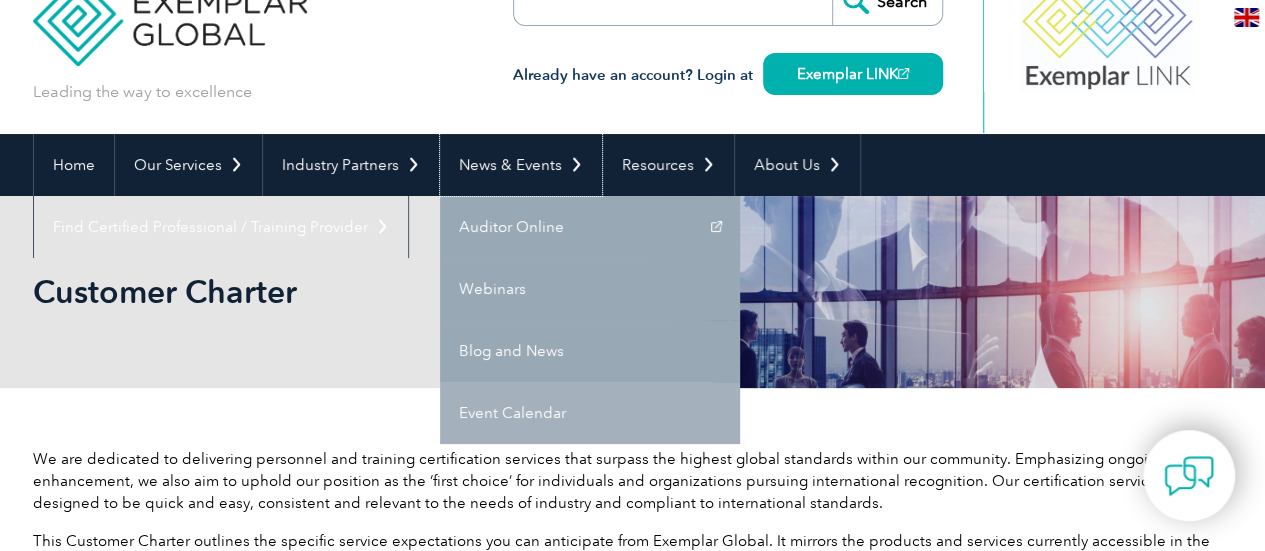 scroll, scrollTop: 100, scrollLeft: 0, axis: vertical 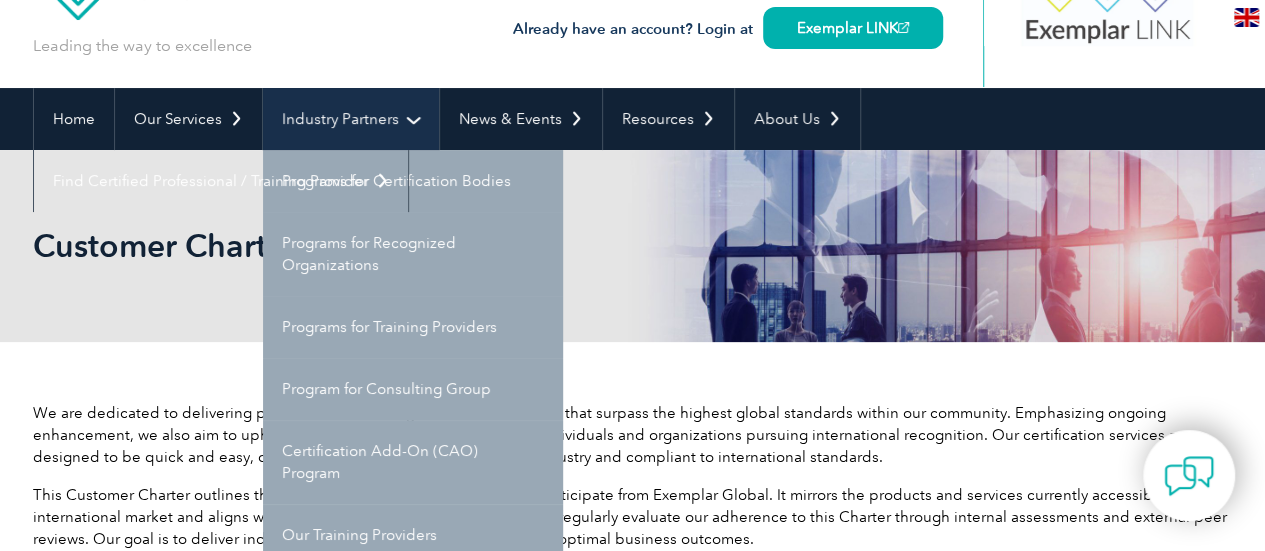 click on "Industry Partners" at bounding box center [351, 119] 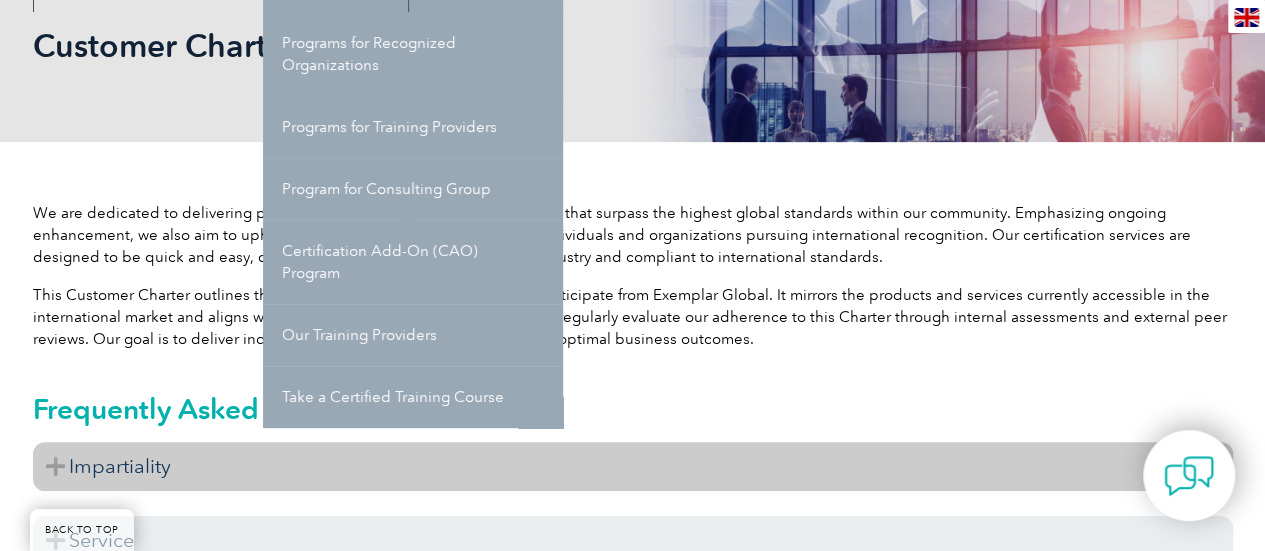 scroll, scrollTop: 200, scrollLeft: 0, axis: vertical 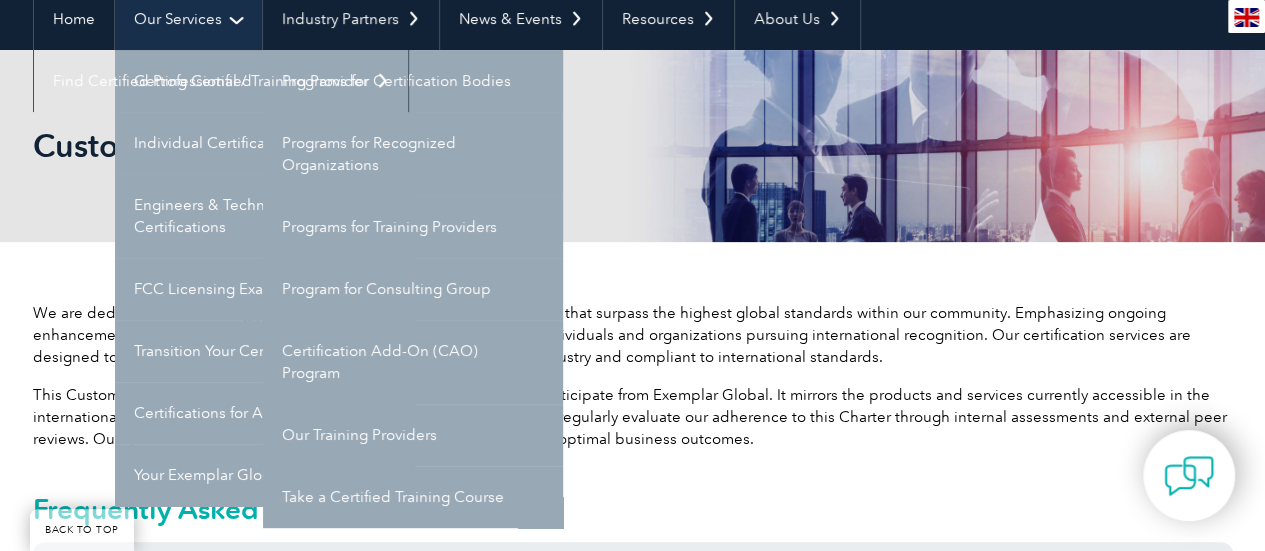 click on "Our Services" at bounding box center (188, 19) 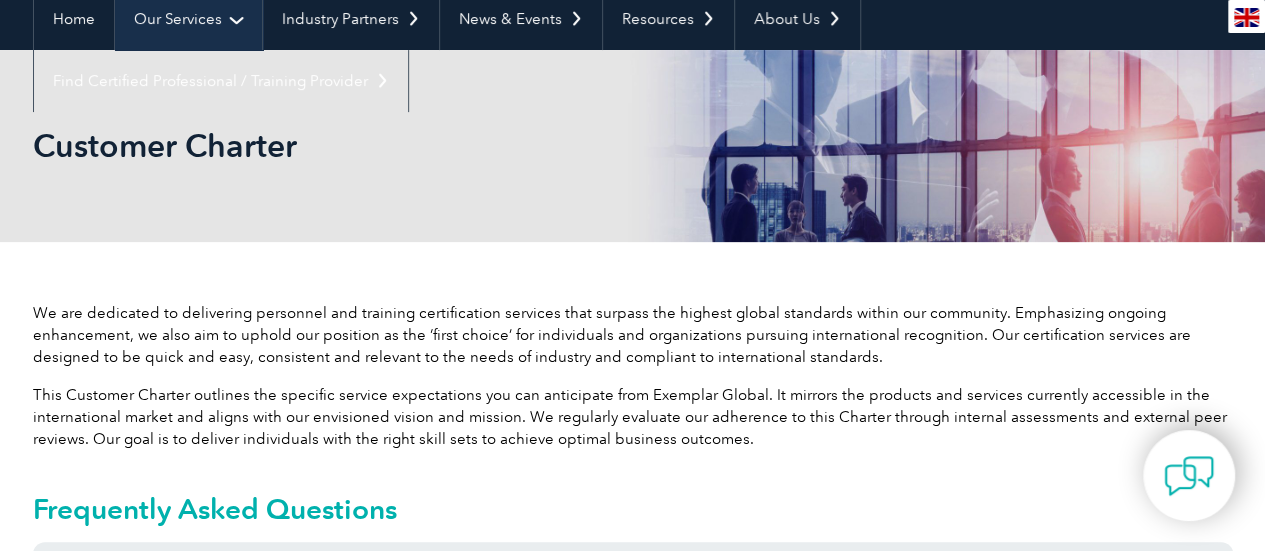 scroll, scrollTop: 0, scrollLeft: 0, axis: both 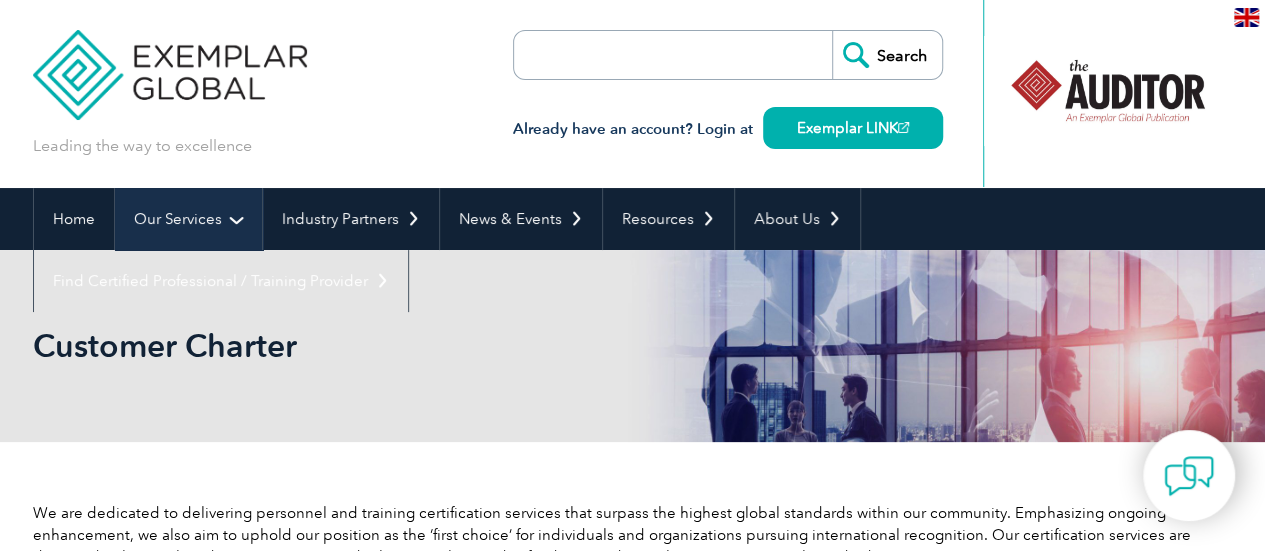 click on "Our Services" at bounding box center [188, 219] 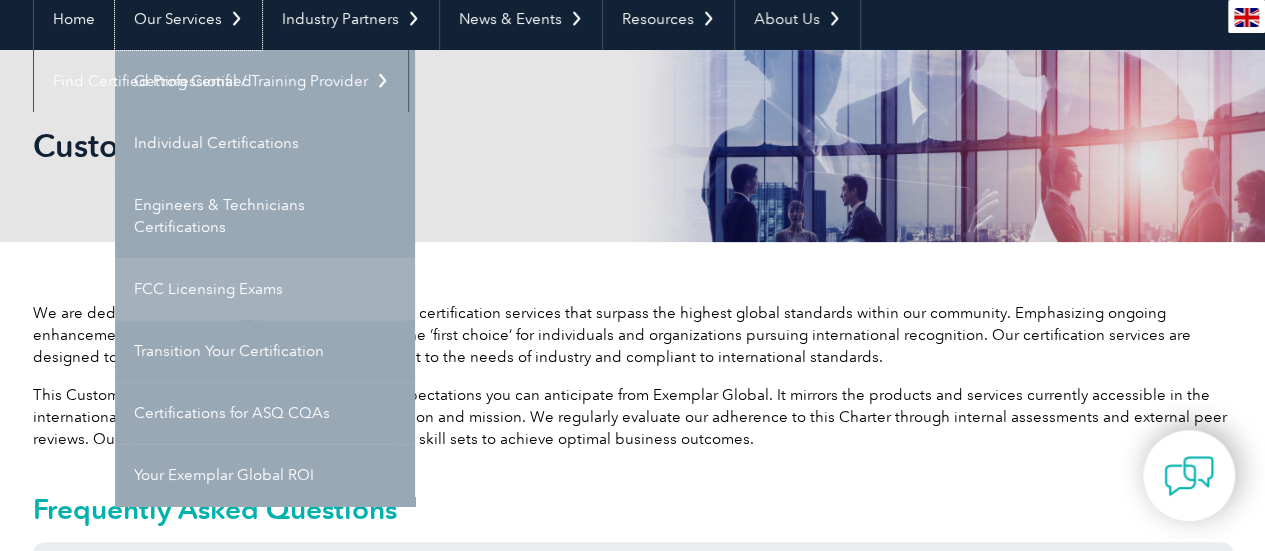scroll, scrollTop: 100, scrollLeft: 0, axis: vertical 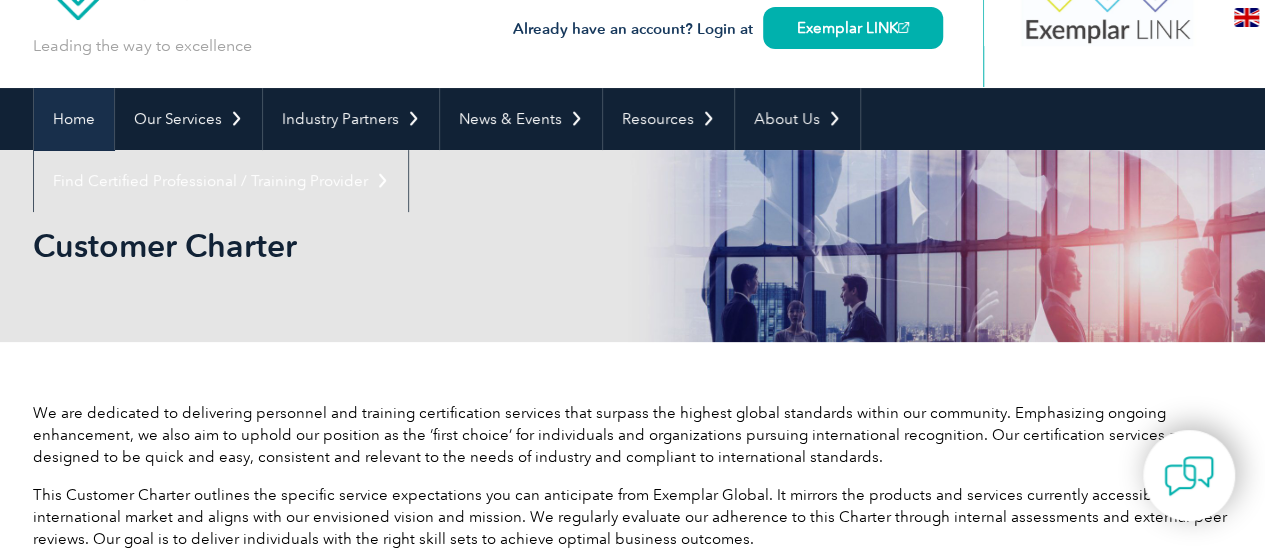 click on "Home" at bounding box center (74, 119) 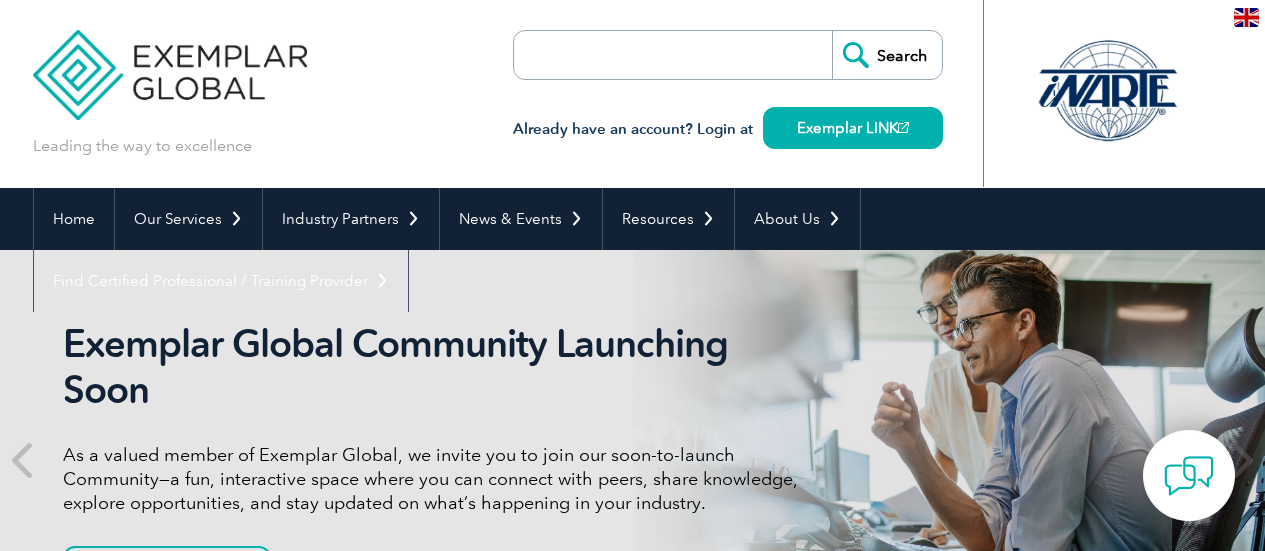 scroll, scrollTop: 0, scrollLeft: 0, axis: both 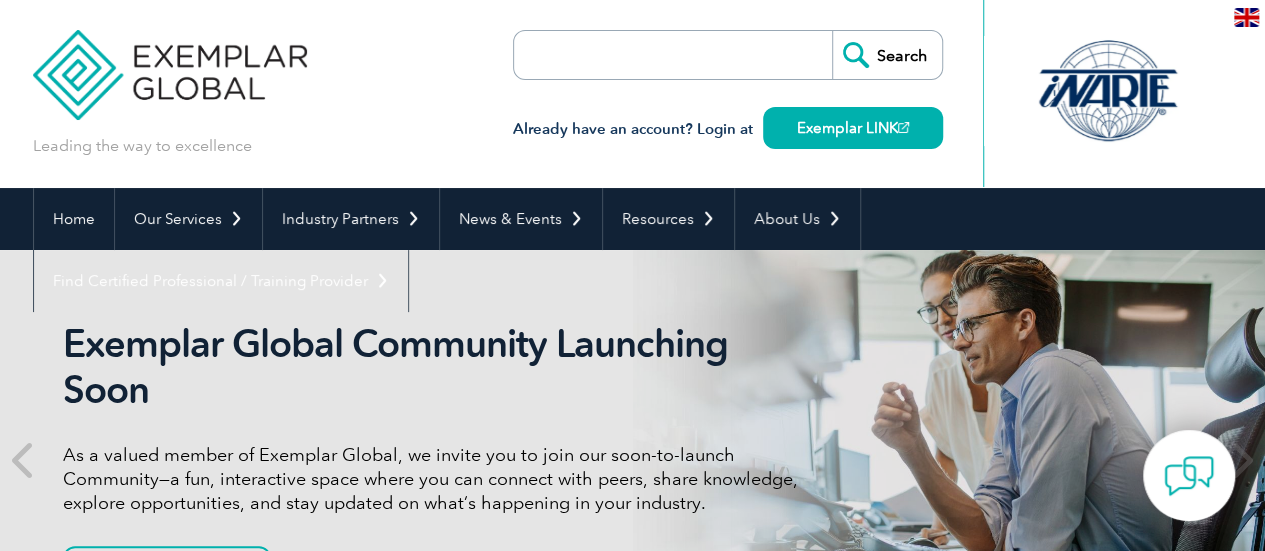 click at bounding box center [629, 55] 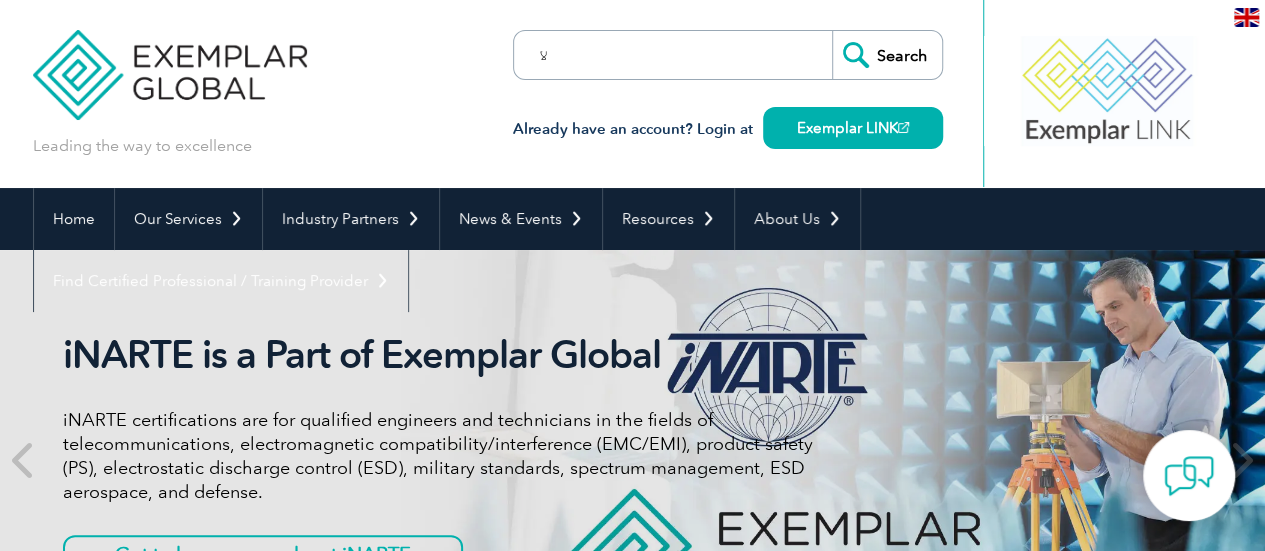 type on "ل" 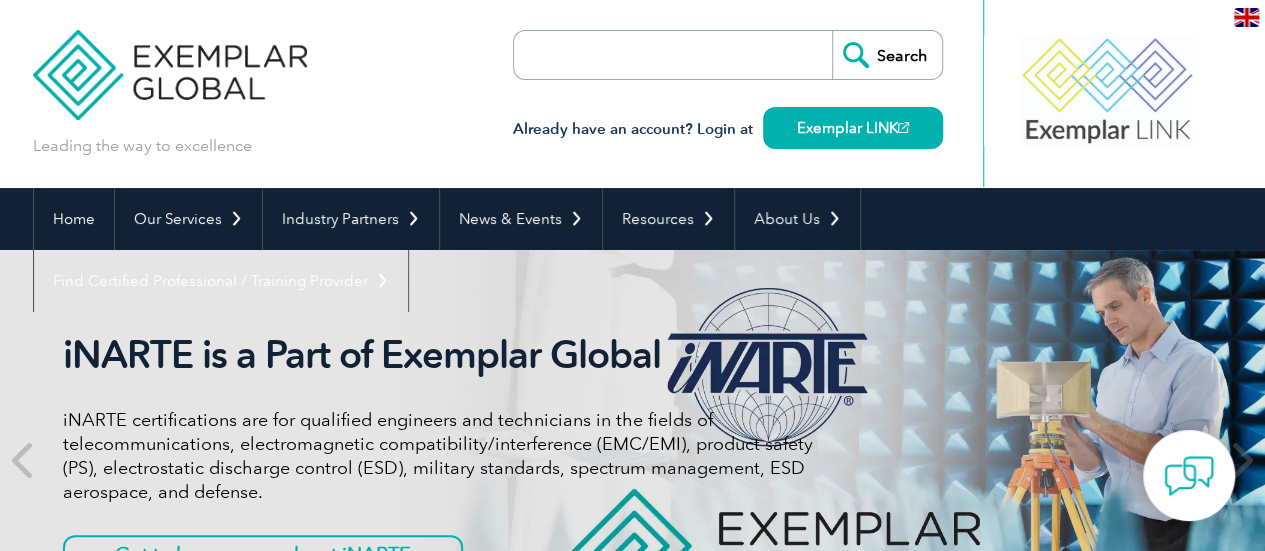drag, startPoint x: 563, startPoint y: 77, endPoint x: 546, endPoint y: 67, distance: 19.723083 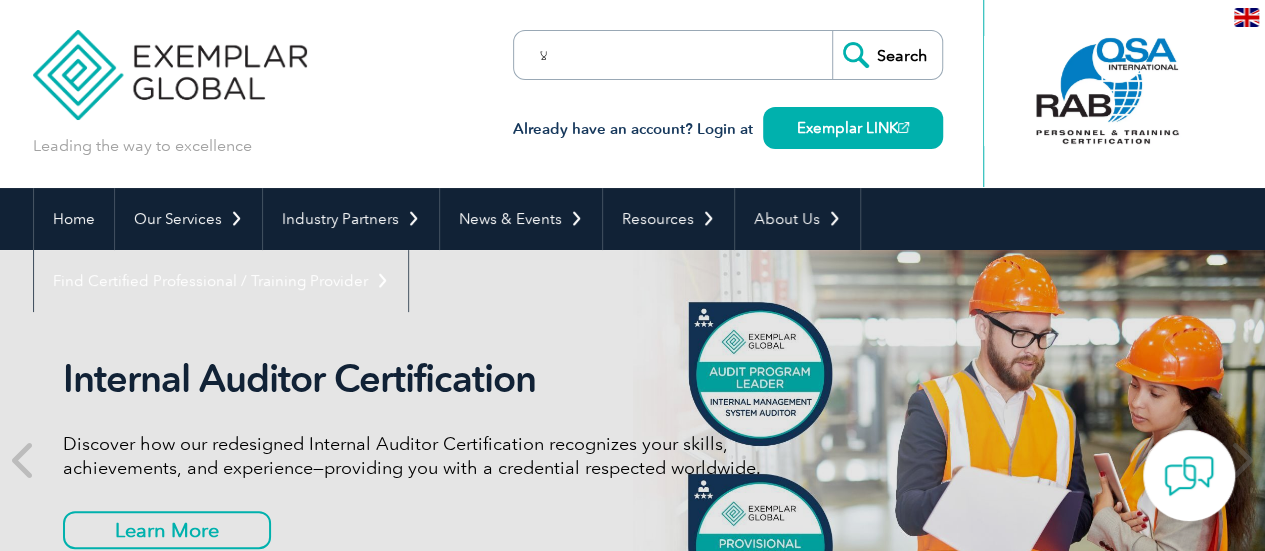 type on "ل" 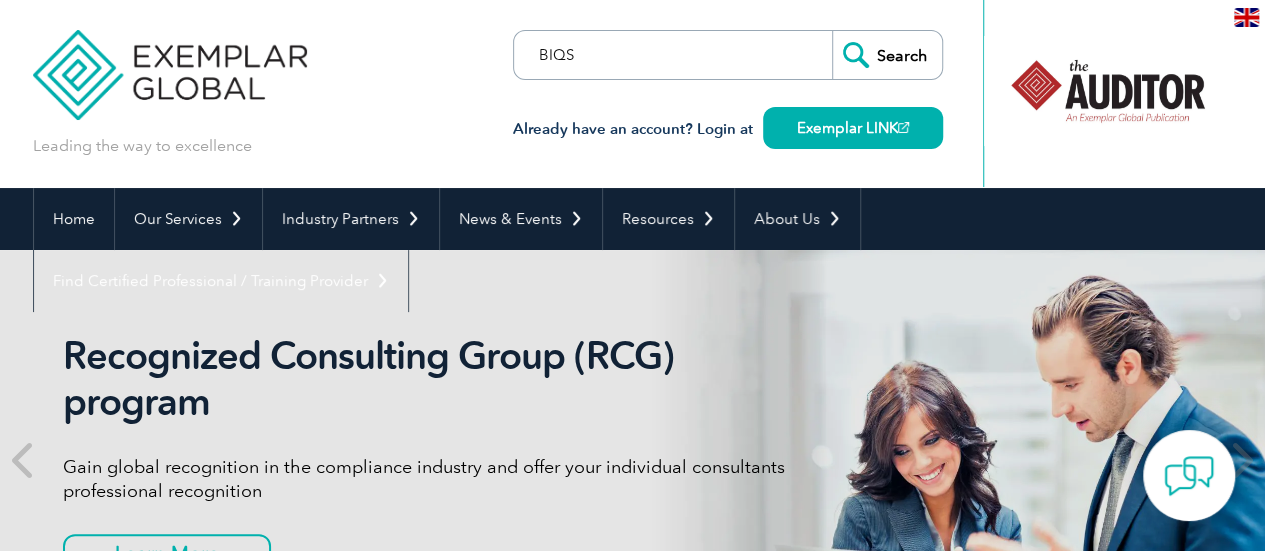 type on "BIQS" 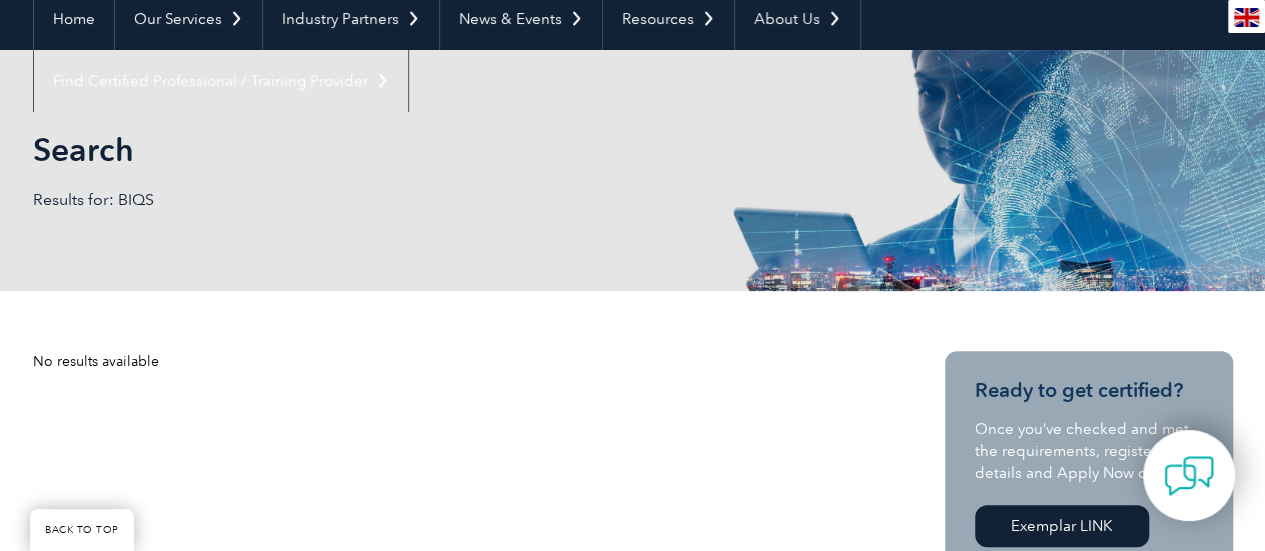scroll, scrollTop: 0, scrollLeft: 0, axis: both 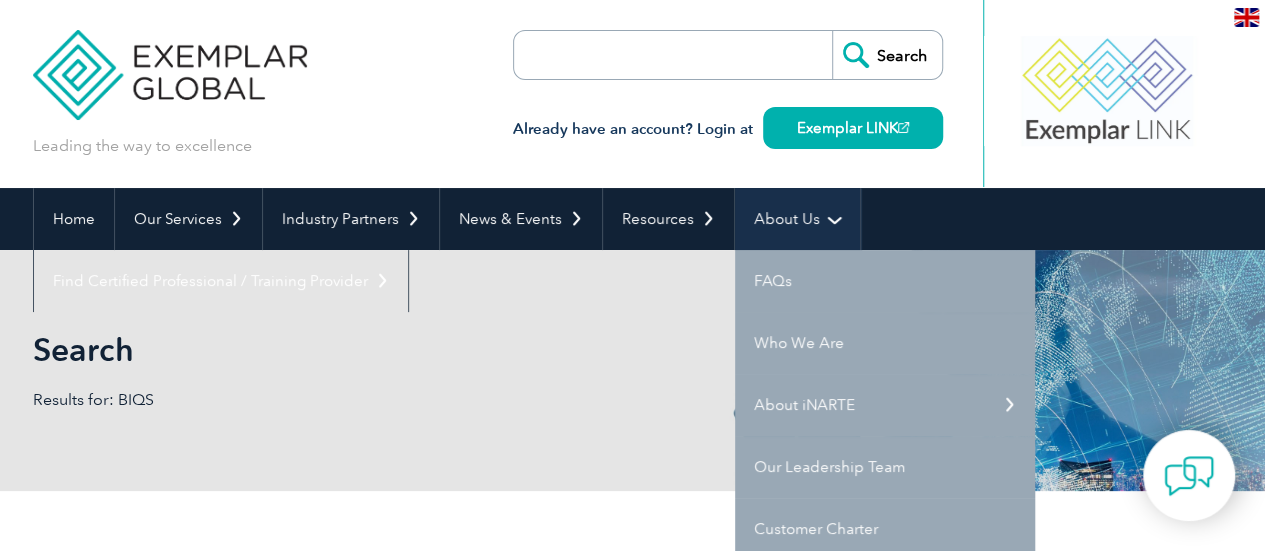 click on "About Us" at bounding box center (797, 219) 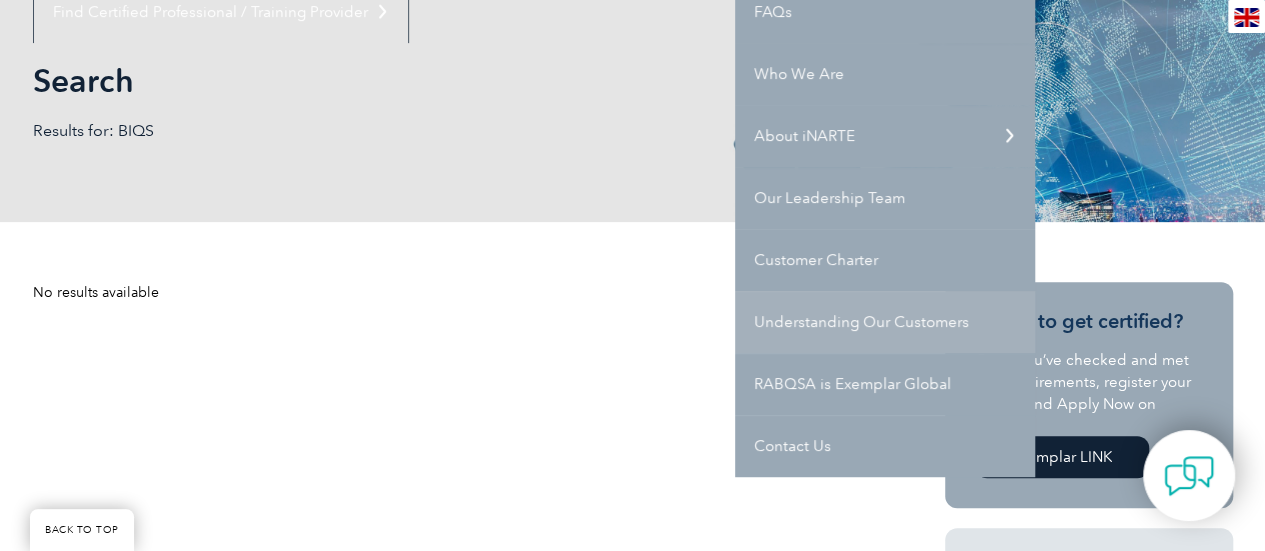scroll, scrollTop: 300, scrollLeft: 0, axis: vertical 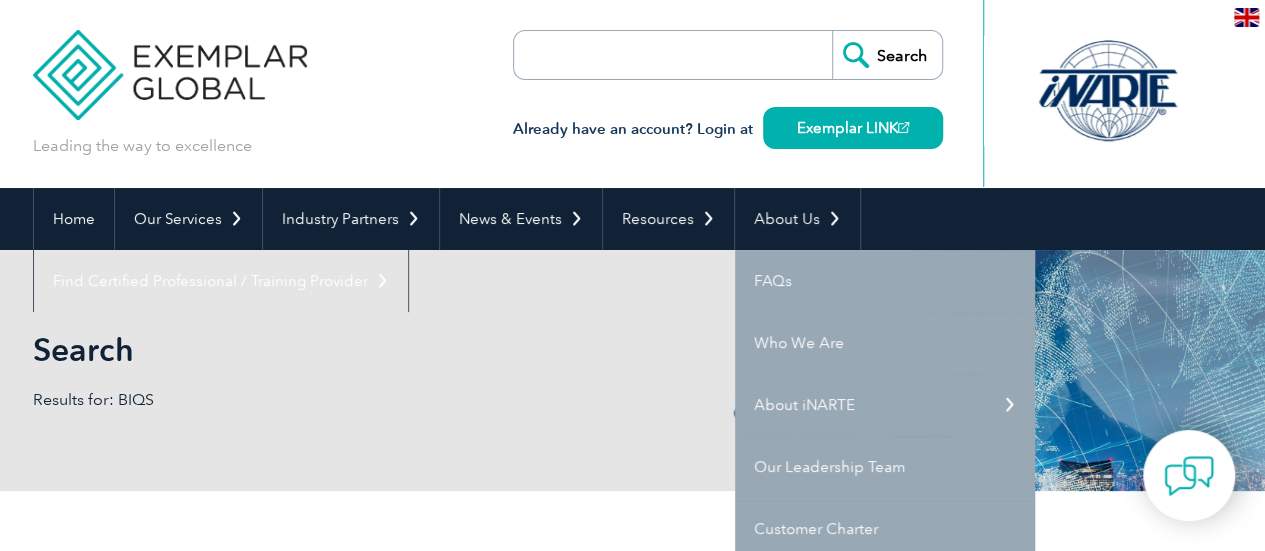 click on "Results for: BIQS" at bounding box center [333, 400] 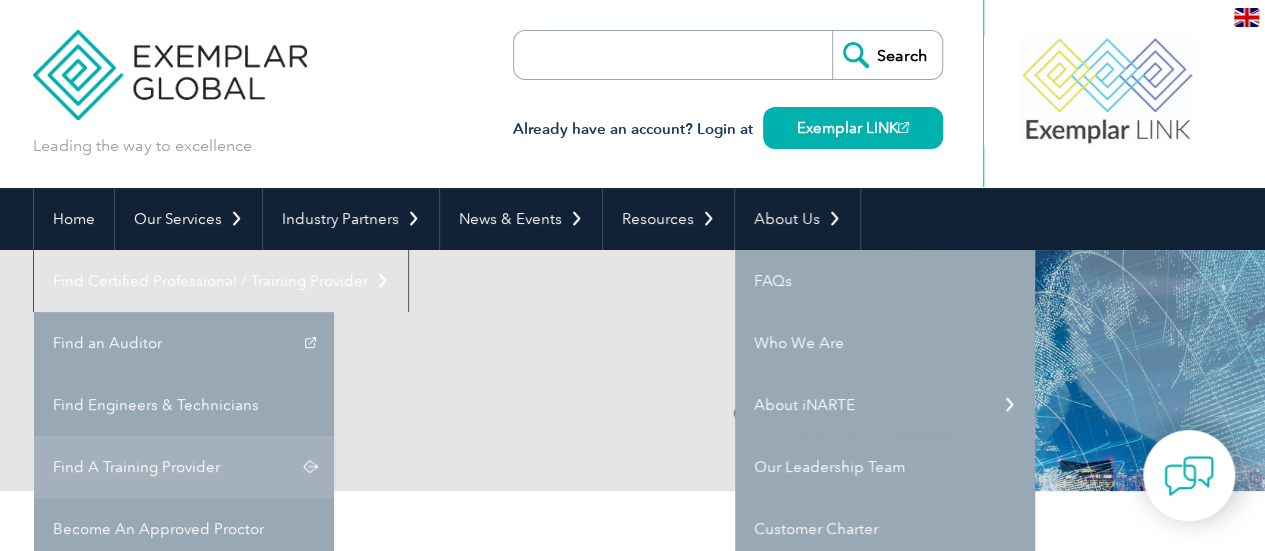 click on "Find A Training Provider" at bounding box center (184, 467) 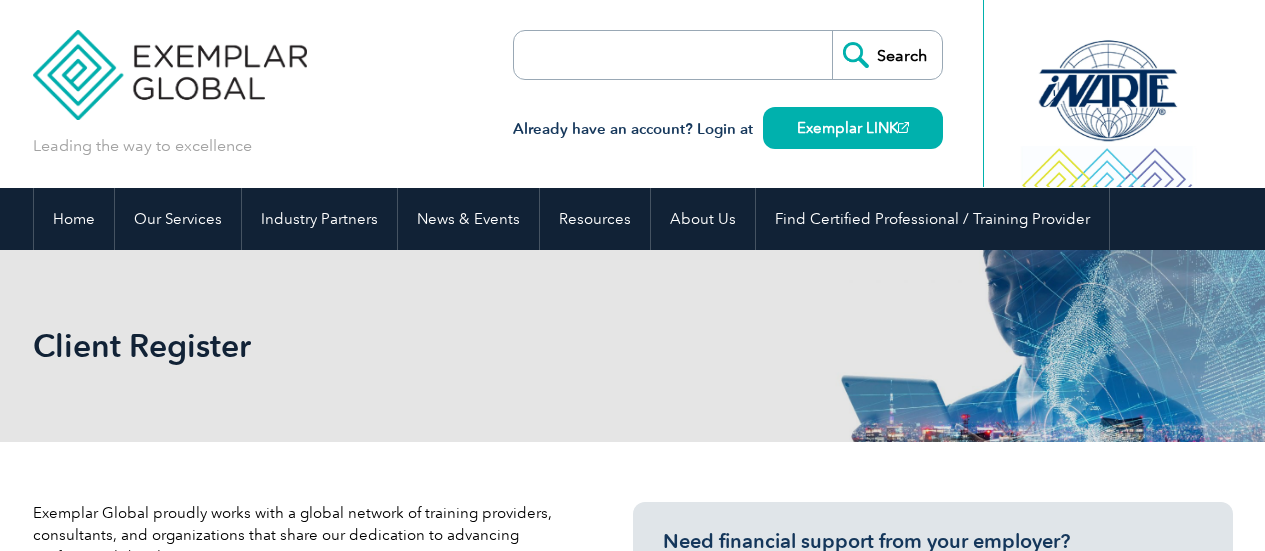 scroll, scrollTop: 0, scrollLeft: 0, axis: both 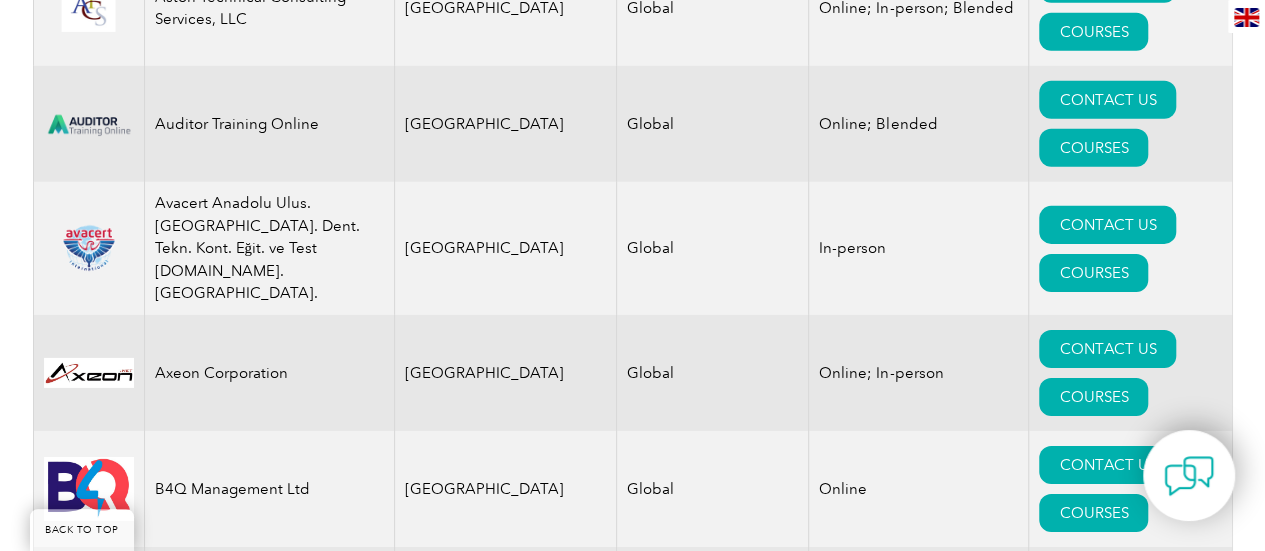 drag, startPoint x: 1267, startPoint y: 27, endPoint x: 1265, endPoint y: 99, distance: 72.02777 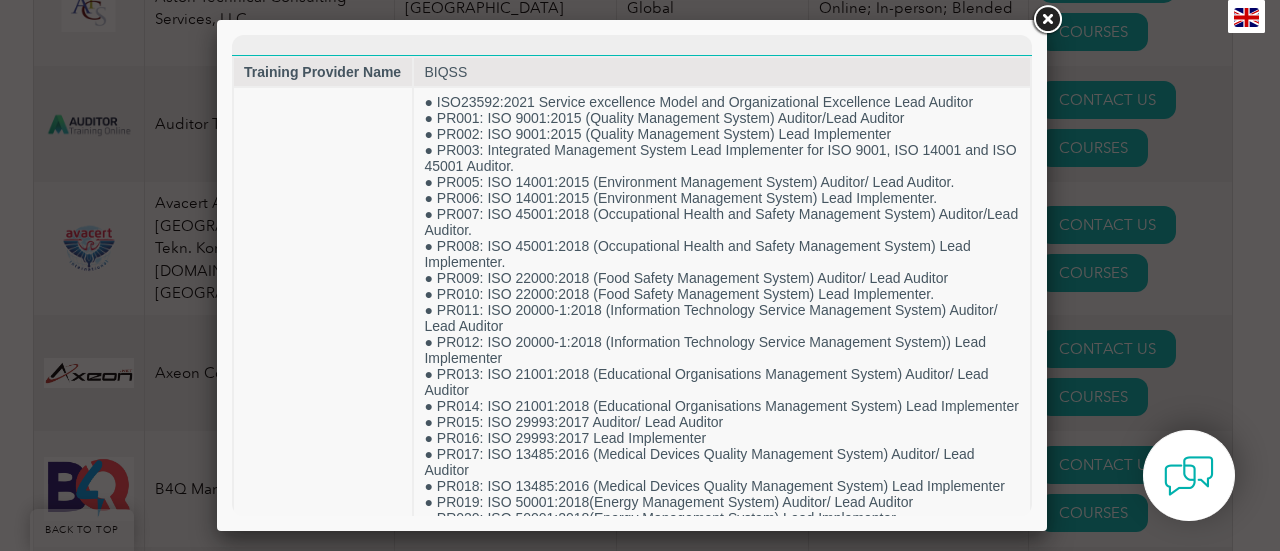 scroll, scrollTop: 0, scrollLeft: 0, axis: both 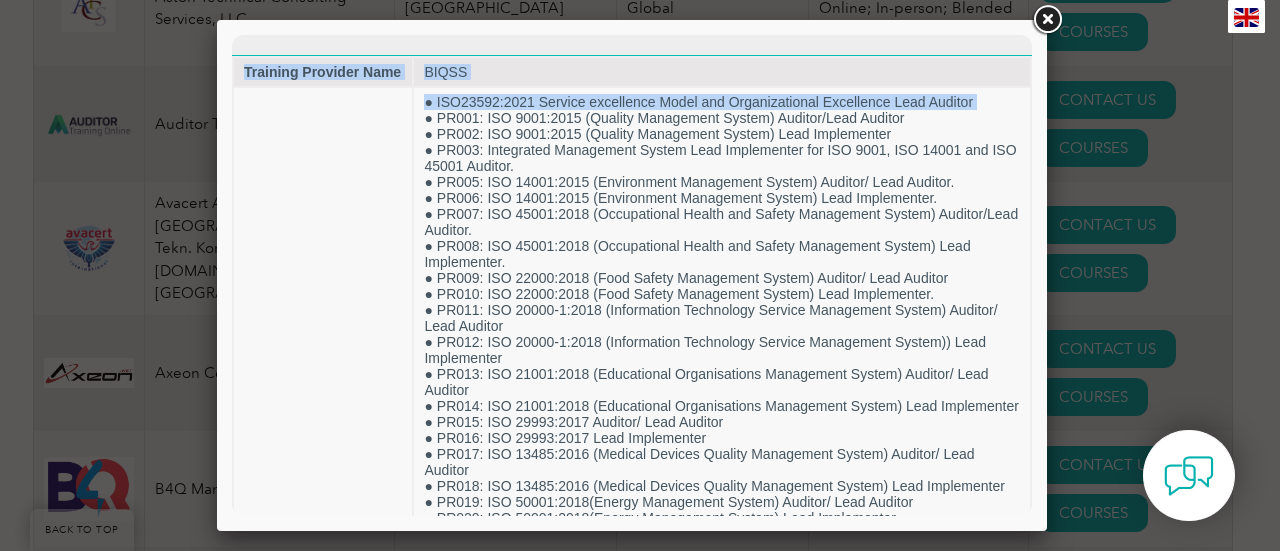 drag, startPoint x: 1016, startPoint y: 130, endPoint x: 1028, endPoint y: 206, distance: 76.941536 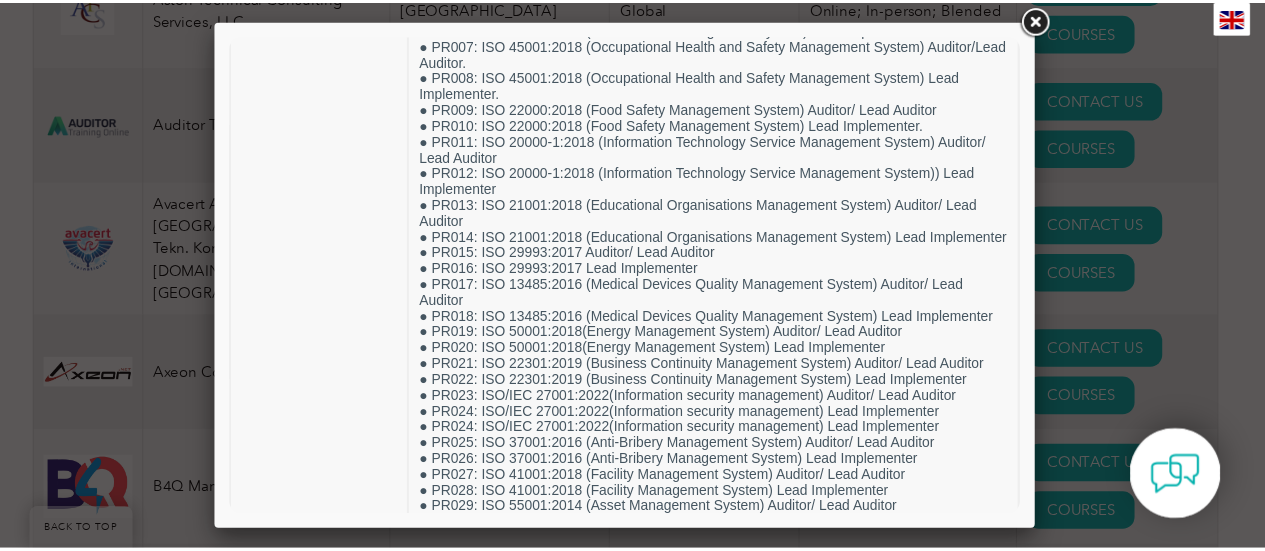 scroll, scrollTop: 0, scrollLeft: 0, axis: both 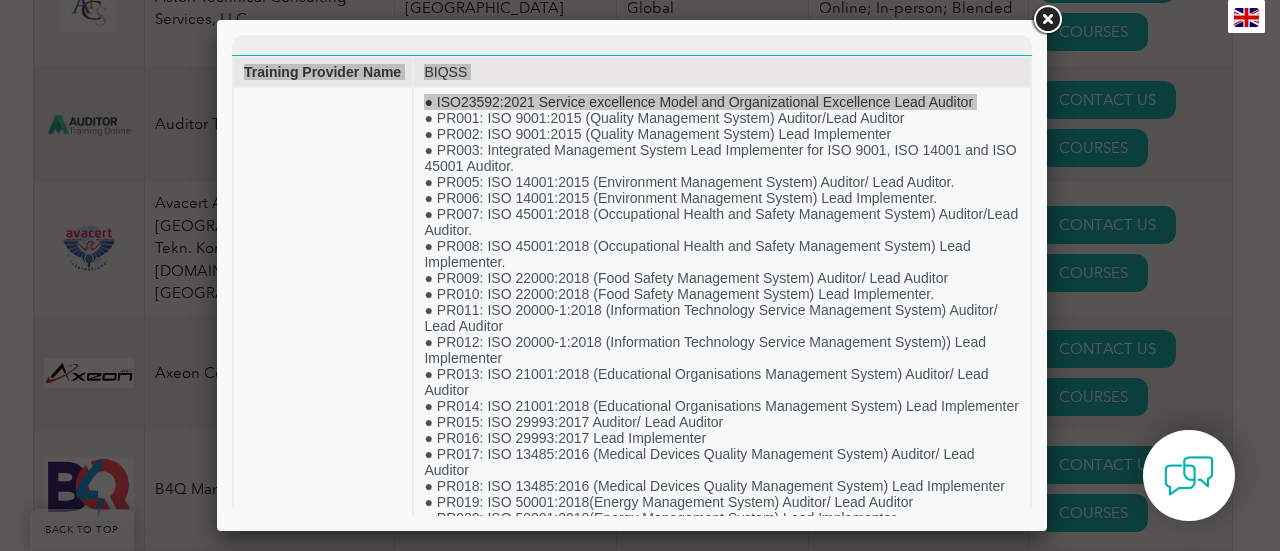 click at bounding box center [1047, 20] 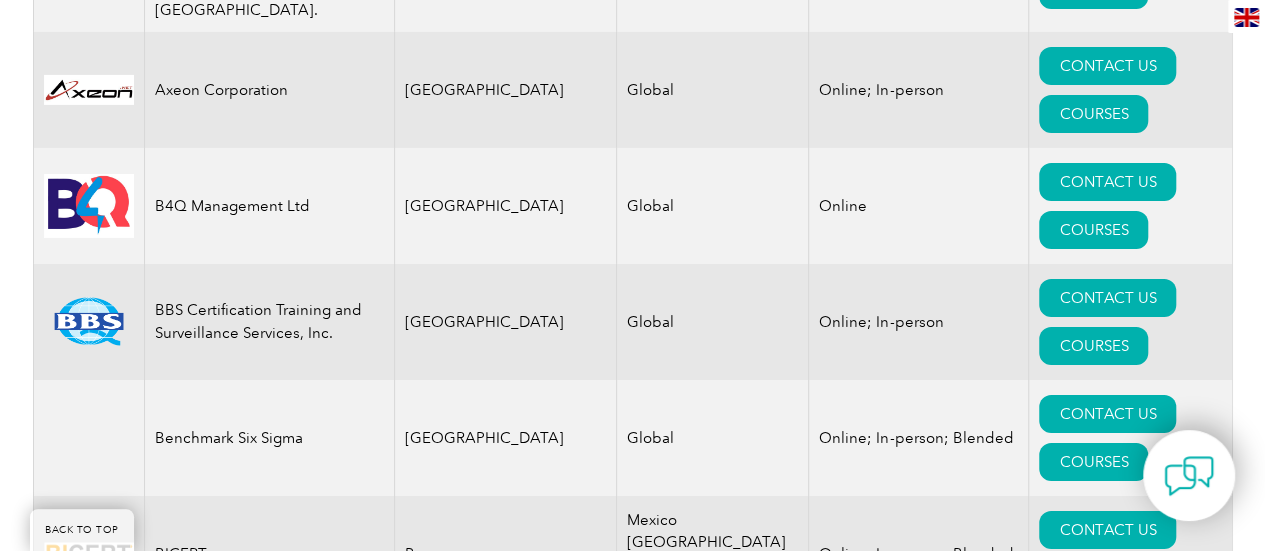 scroll, scrollTop: 0, scrollLeft: 0, axis: both 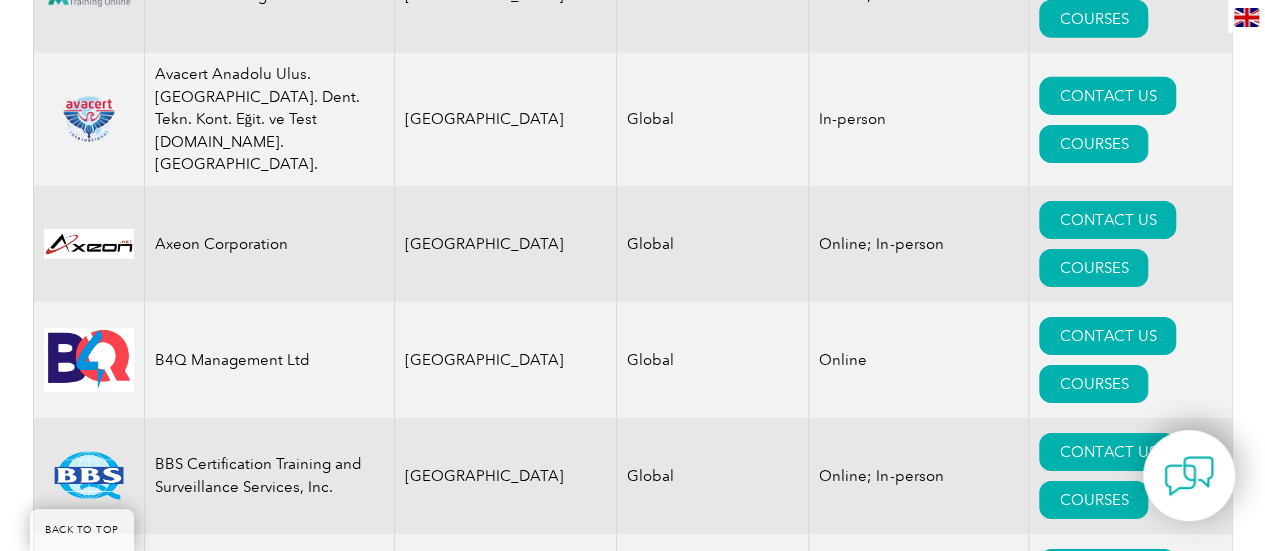 click at bounding box center (89, 1172) 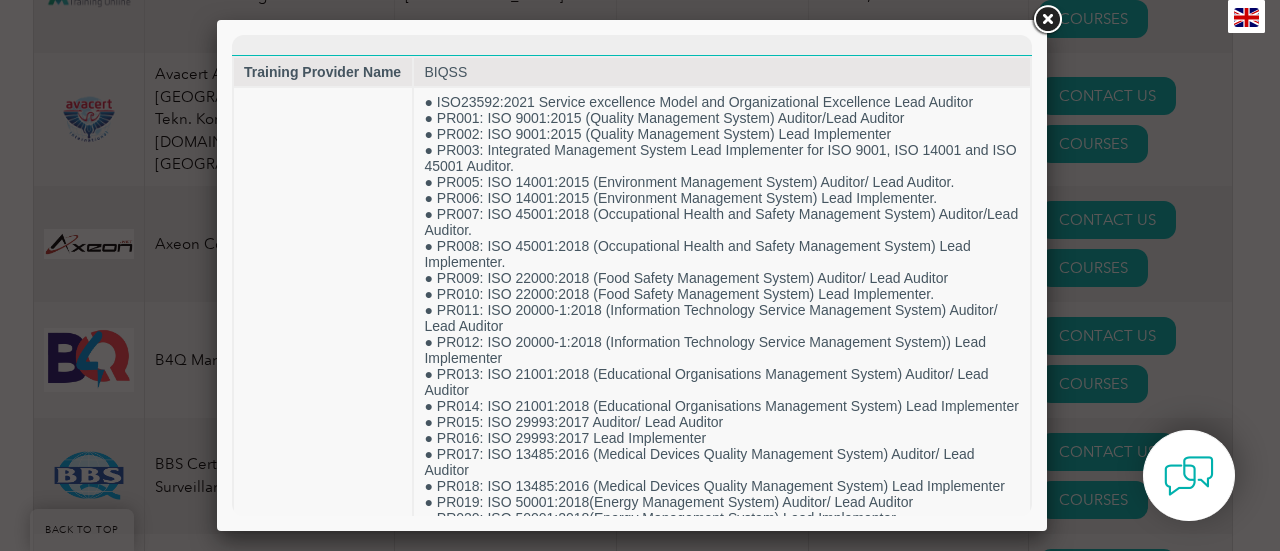 scroll, scrollTop: 0, scrollLeft: 0, axis: both 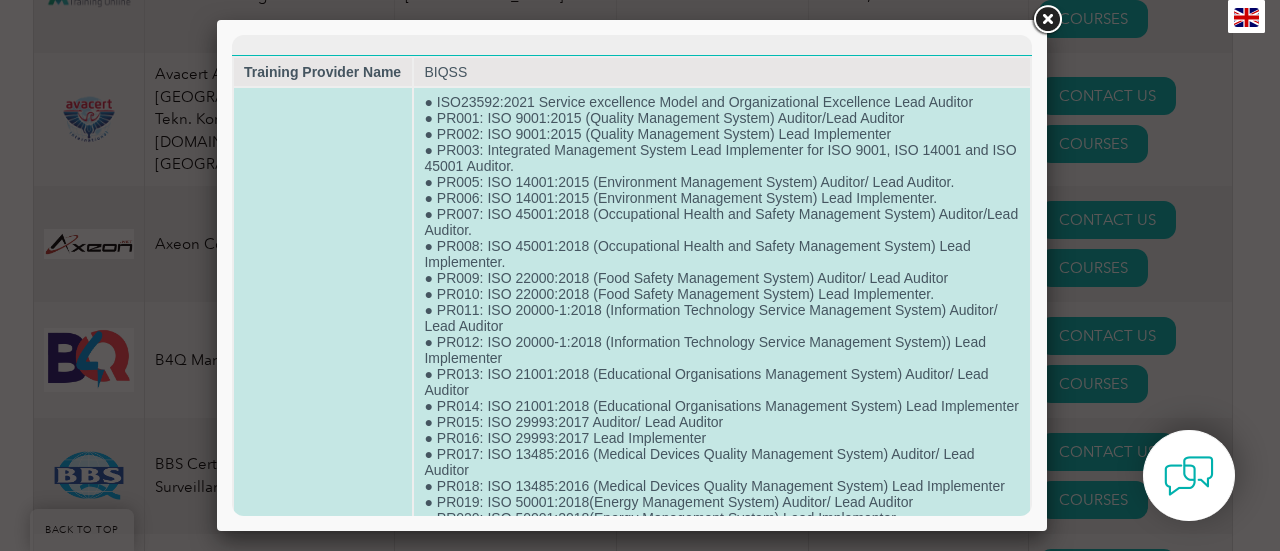 click on "● ISO23592:2021 Service excellence Model  and Organizational Excellence Lead Auditor ● PR001: ISO 9001:2015 (Quality Management System) Auditor/Lead Auditor ● PR002: ISO 9001:2015 (Quality Management System) Lead Implementer ● PR003: Integrated Management System Lead Implementer for ISO 9001, ISO 14001 and ISO 45001 Auditor. ● PR005: ISO 14001:2015 (Environment Management System) Auditor/ Lead Auditor. ● PR006: ISO 14001:2015 (Environment Management System) Lead Implementer. ● PR007: ISO 45001:2018 (Occupational Health and Safety Management System) Auditor/Lead Auditor. ● PR008: ISO 45001:2018 (Occupational Health and Safety Management System) Lead Implementer. ● PR009: ISO 22000:2018 (Food Safety Management System) Auditor/ Lead Auditor ● PR010: ISO 22000:2018 (Food Safety Management System) Lead Implementer. ● PR011: ISO 20000-1:2018 (Information Technology Service Management System) Auditor/ Lead Auditor ● PR015: ISO 29993:2017 Auditor/ Lead Auditor" at bounding box center (722, 1062) 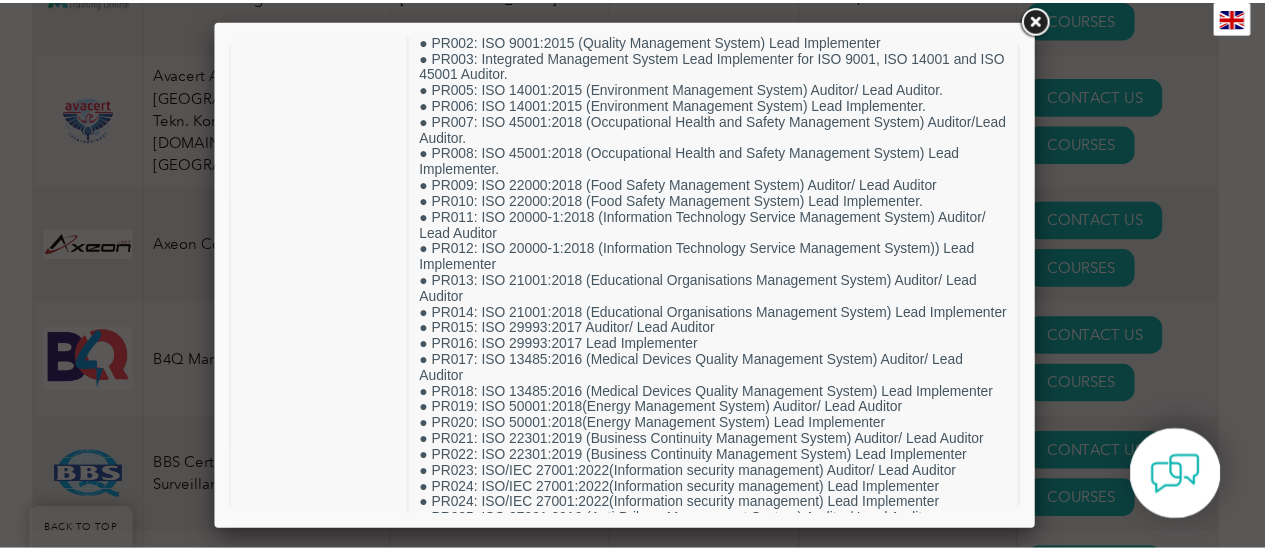scroll, scrollTop: 0, scrollLeft: 0, axis: both 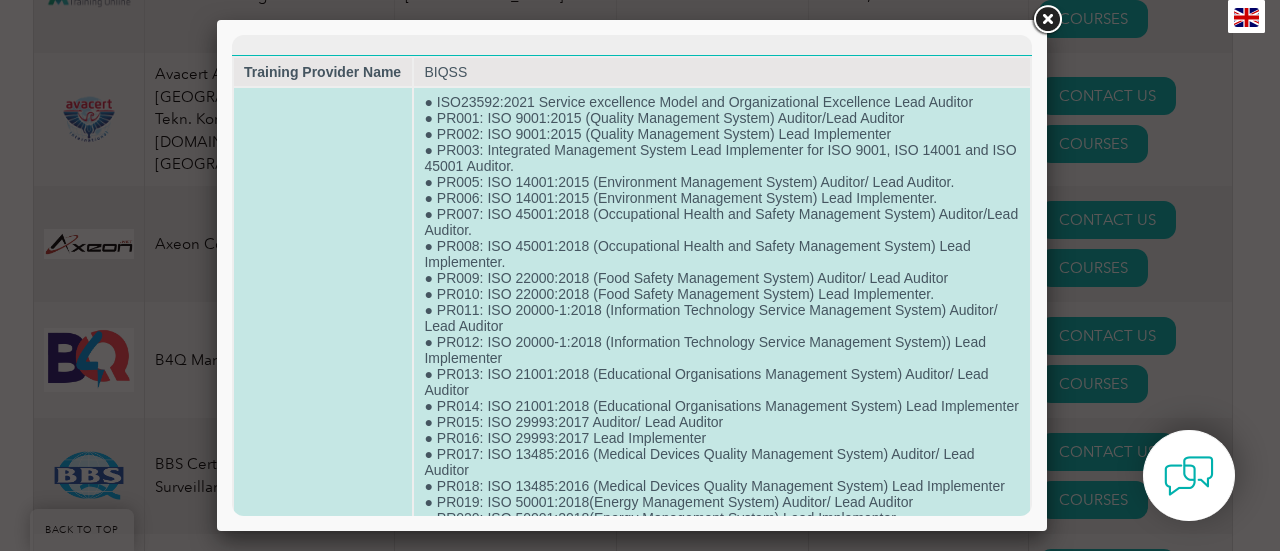 click on "● ISO23592:2021 Service excellence Model  and Organizational Excellence Lead Auditor ● PR001: ISO 9001:2015 (Quality Management System) Auditor/Lead Auditor ● PR002: ISO 9001:2015 (Quality Management System) Lead Implementer ● PR003: Integrated Management System Lead Implementer for ISO 9001, ISO 14001 and ISO 45001 Auditor. ● PR005: ISO 14001:2015 (Environment Management System) Auditor/ Lead Auditor. ● PR006: ISO 14001:2015 (Environment Management System) Lead Implementer. ● PR007: ISO 45001:2018 (Occupational Health and Safety Management System) Auditor/Lead Auditor. ● PR008: ISO 45001:2018 (Occupational Health and Safety Management System) Lead Implementer. ● PR009: ISO 22000:2018 (Food Safety Management System) Auditor/ Lead Auditor ● PR010: ISO 22000:2018 (Food Safety Management System) Lead Implementer. ● PR011: ISO 20000-1:2018 (Information Technology Service Management System) Auditor/ Lead Auditor ● PR015: ISO 29993:2017 Auditor/ Lead Auditor" at bounding box center (722, 1062) 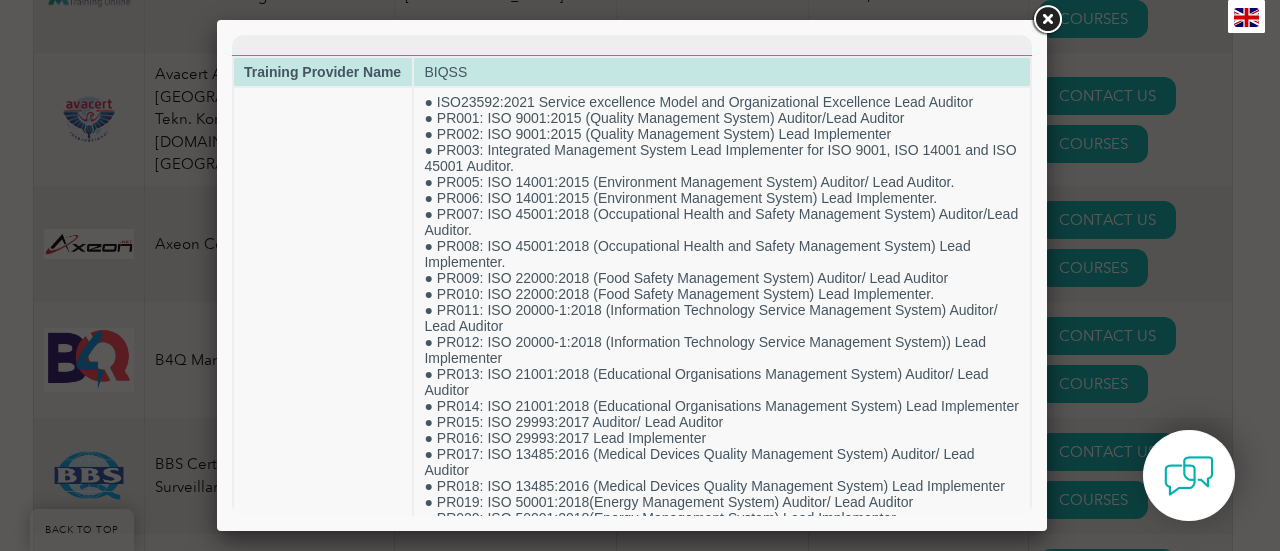 click on "BIQSS" at bounding box center (722, 72) 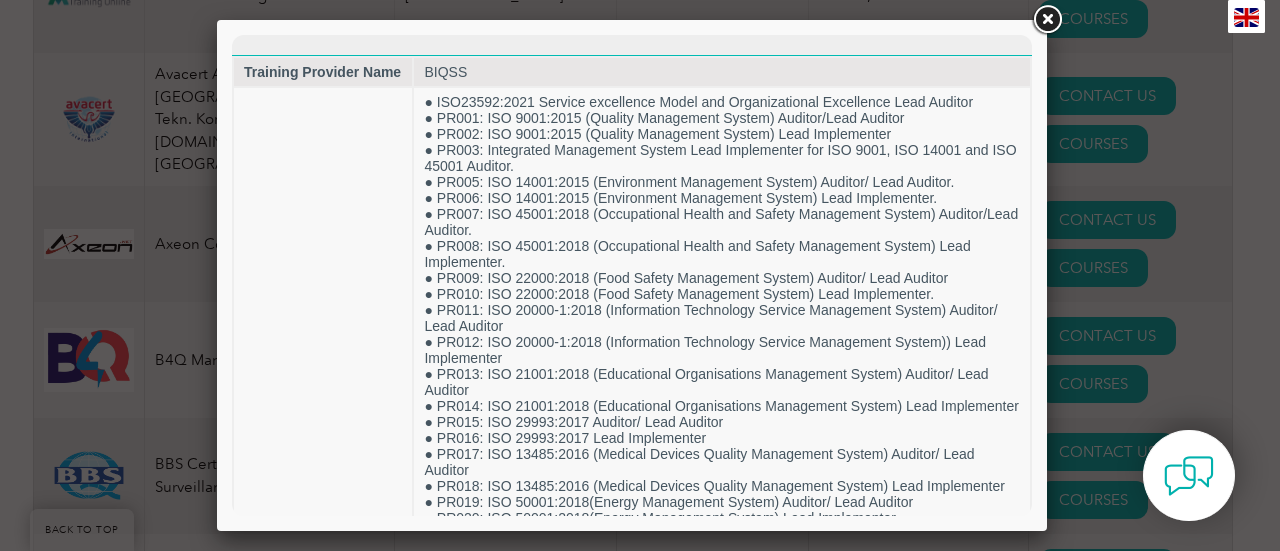 click at bounding box center [1047, 20] 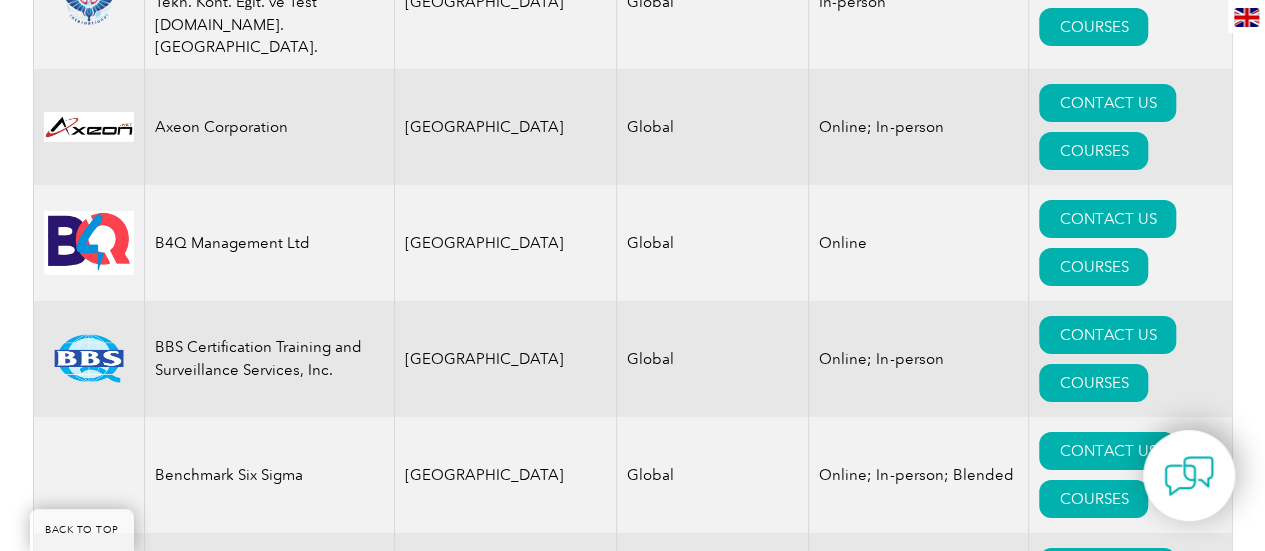 scroll, scrollTop: 3370, scrollLeft: 0, axis: vertical 